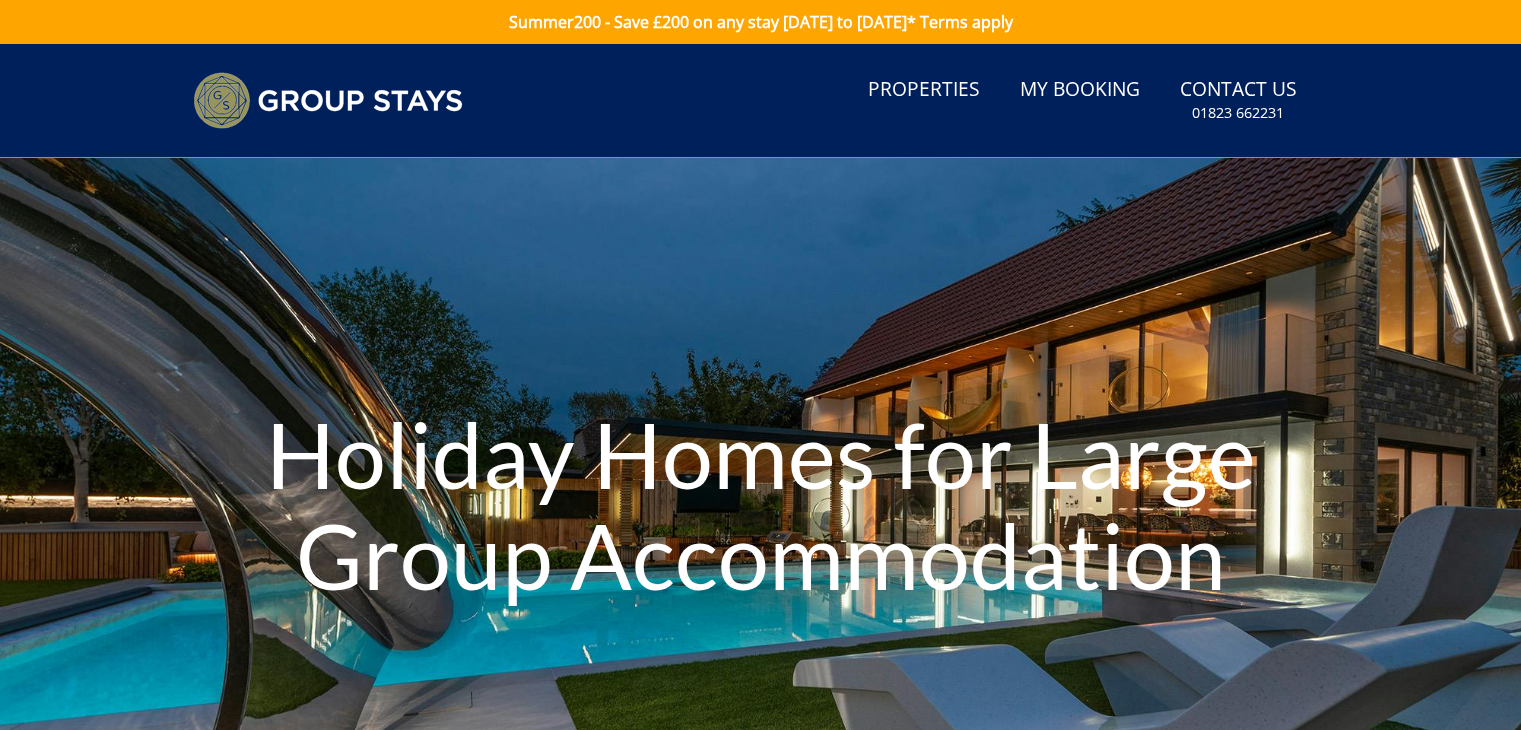 type on "[DATE]" 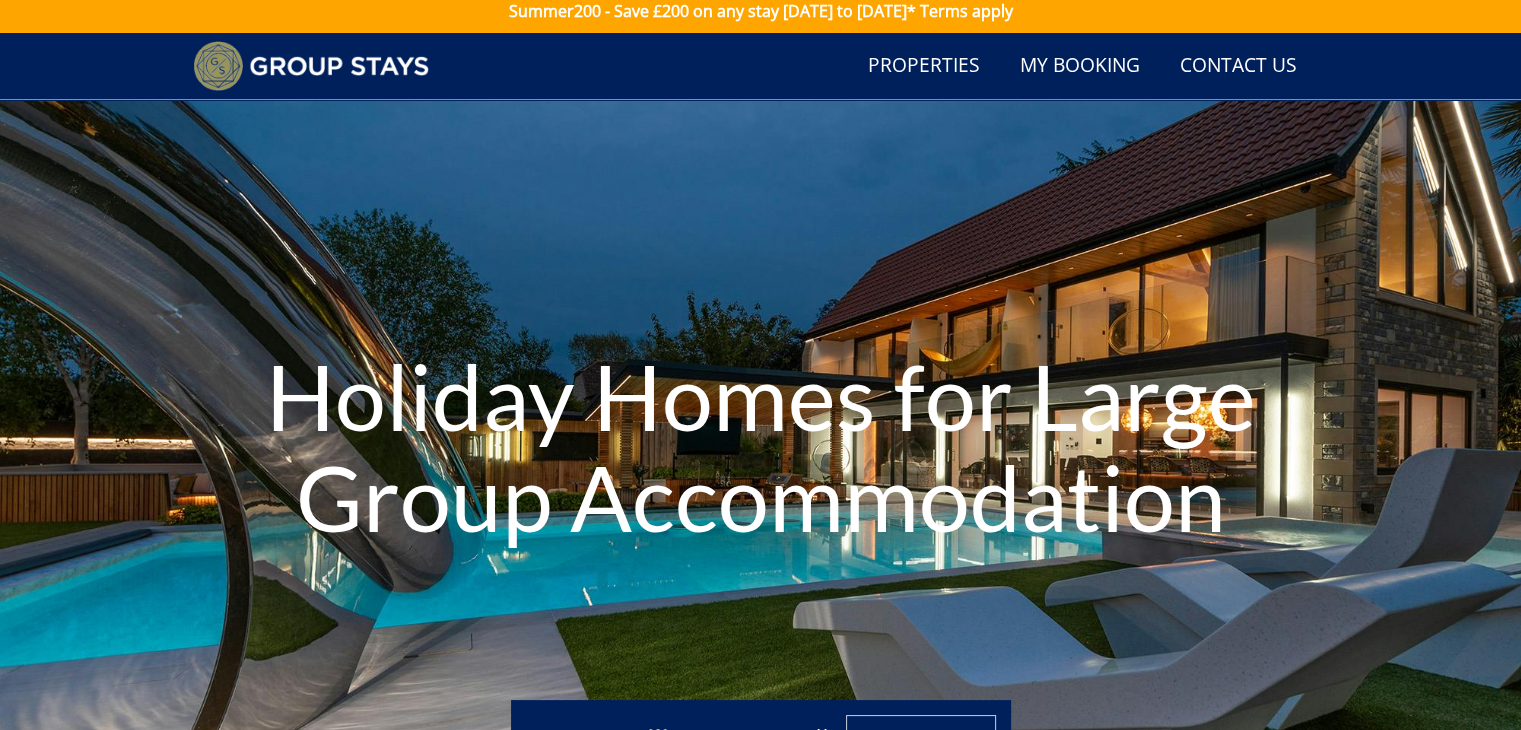 scroll, scrollTop: 157, scrollLeft: 0, axis: vertical 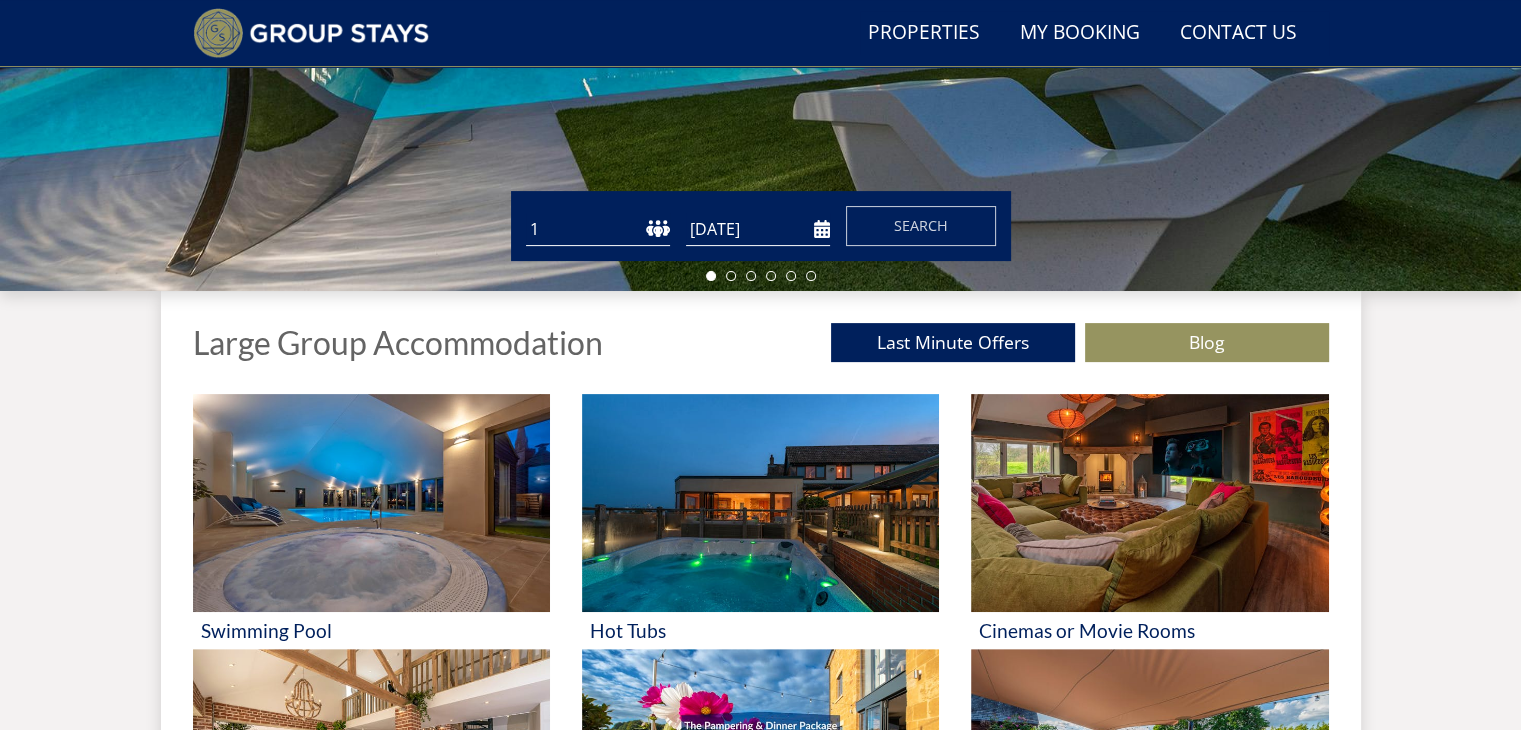 click on "1
2
3
4
5
6
7
8
9
10
11
12
13
14
15
16
17
18
19
20
21
22
23
24
25
26
27
28
29
30
31
32
33
34
35
36
37
38
39
40
41
42
43
44
45
46
47
48
49
50" at bounding box center [598, 229] 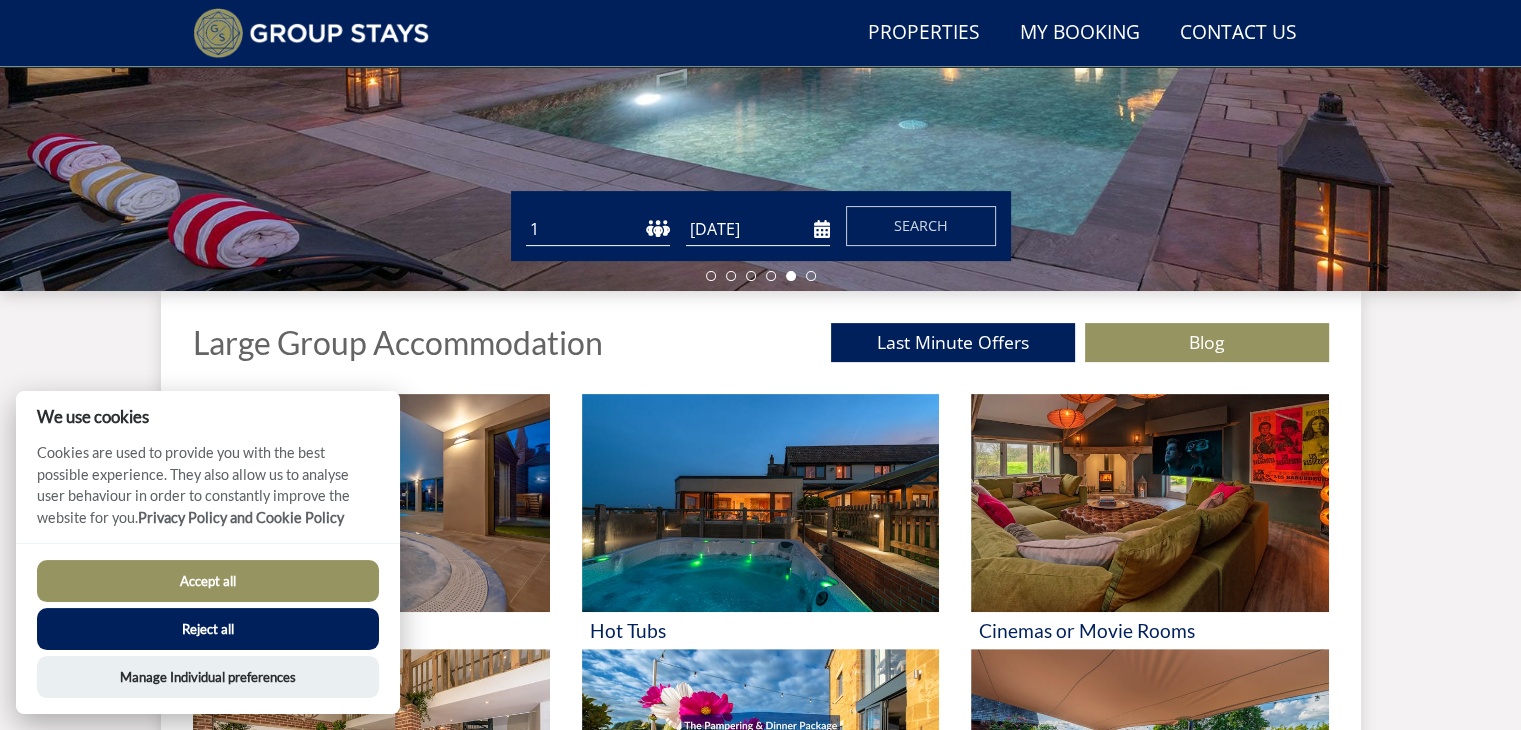 click on "1
2
3
4
5
6
7
8
9
10
11
12
13
14
15
16
17
18
19
20
21
22
23
24
25
26
27
28
29
30
31
32
33
34
35
36
37
38
39
40
41
42
43
44
45
46
47
48
49
50" at bounding box center [598, 229] 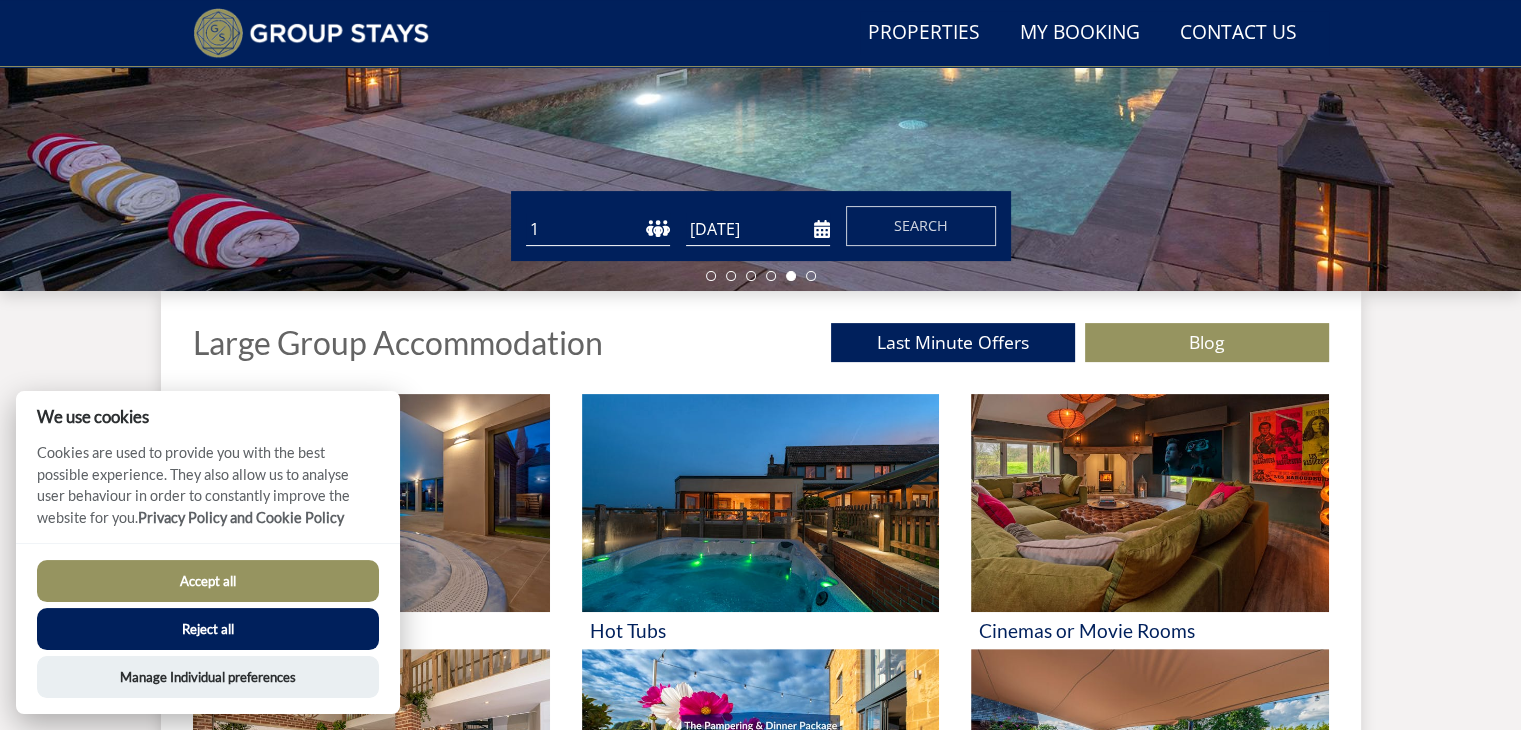 click on "1
2
3
4
5
6
7
8
9
10
11
12
13
14
15
16
17
18
19
20
21
22
23
24
25
26
27
28
29
30
31
32
33
34
35
36
37
38
39
40
41
42
43
44
45
46
47
48
49
50" at bounding box center [598, 229] 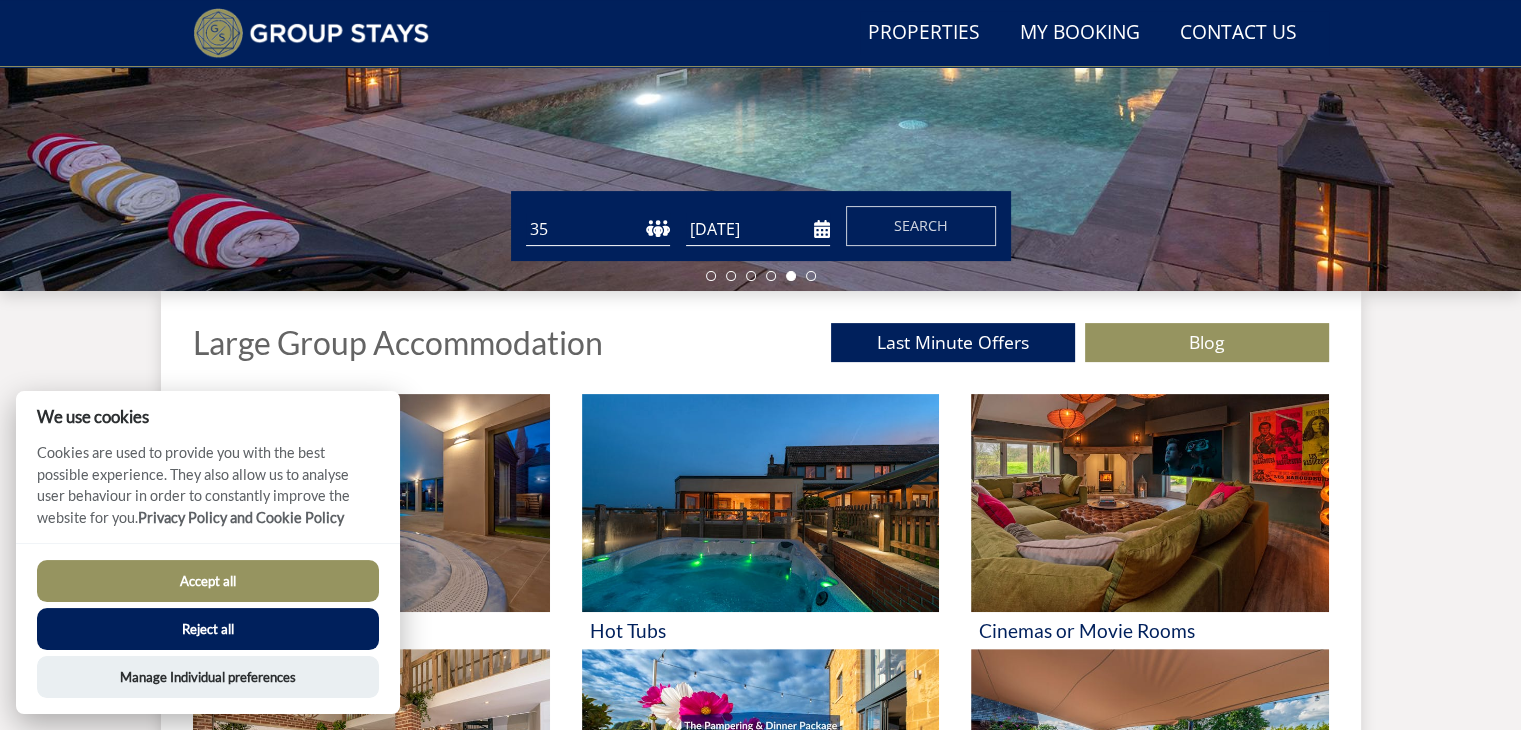 click on "1
2
3
4
5
6
7
8
9
10
11
12
13
14
15
16
17
18
19
20
21
22
23
24
25
26
27
28
29
30
31
32
33
34
35
36
37
38
39
40
41
42
43
44
45
46
47
48
49
50" at bounding box center [598, 229] 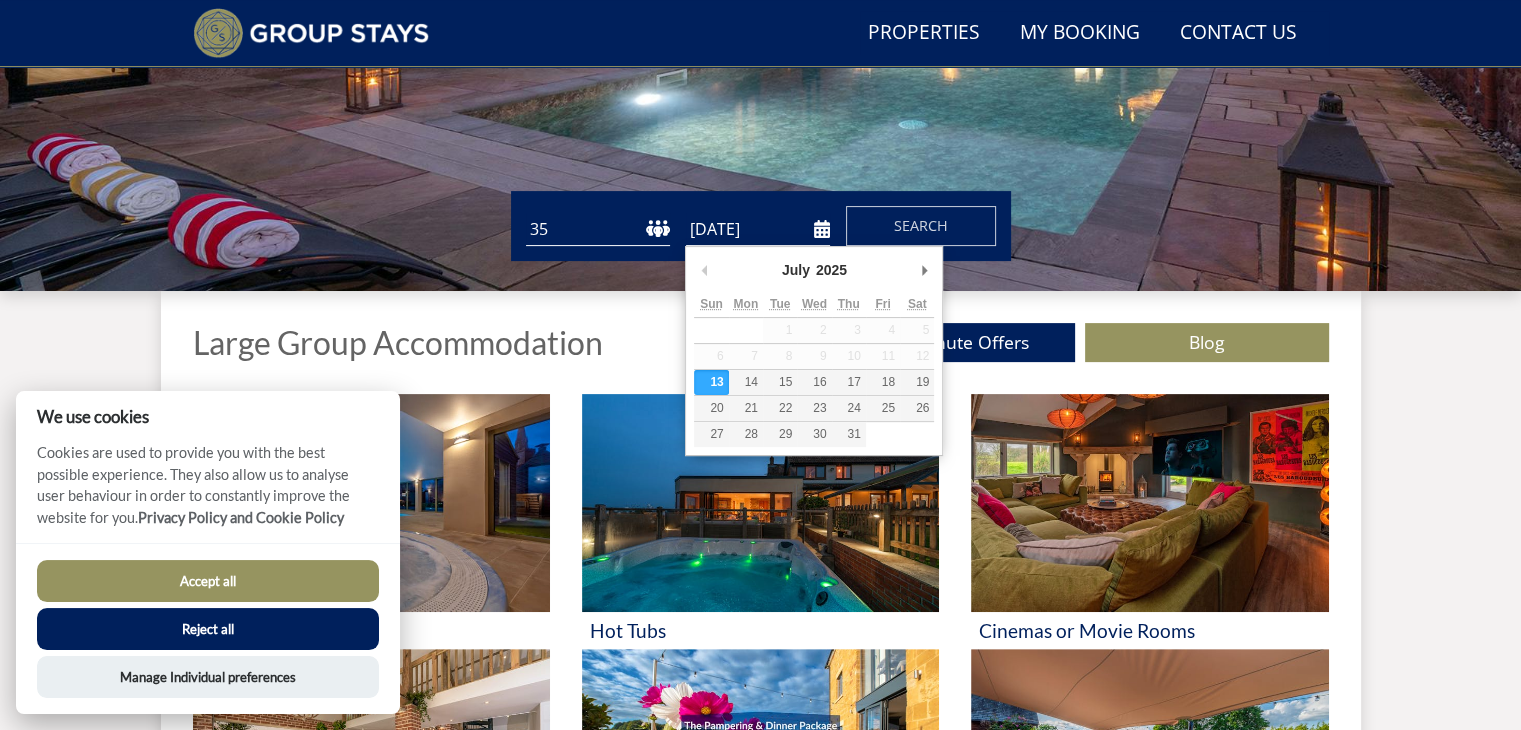 click on "[DATE]" at bounding box center [758, 229] 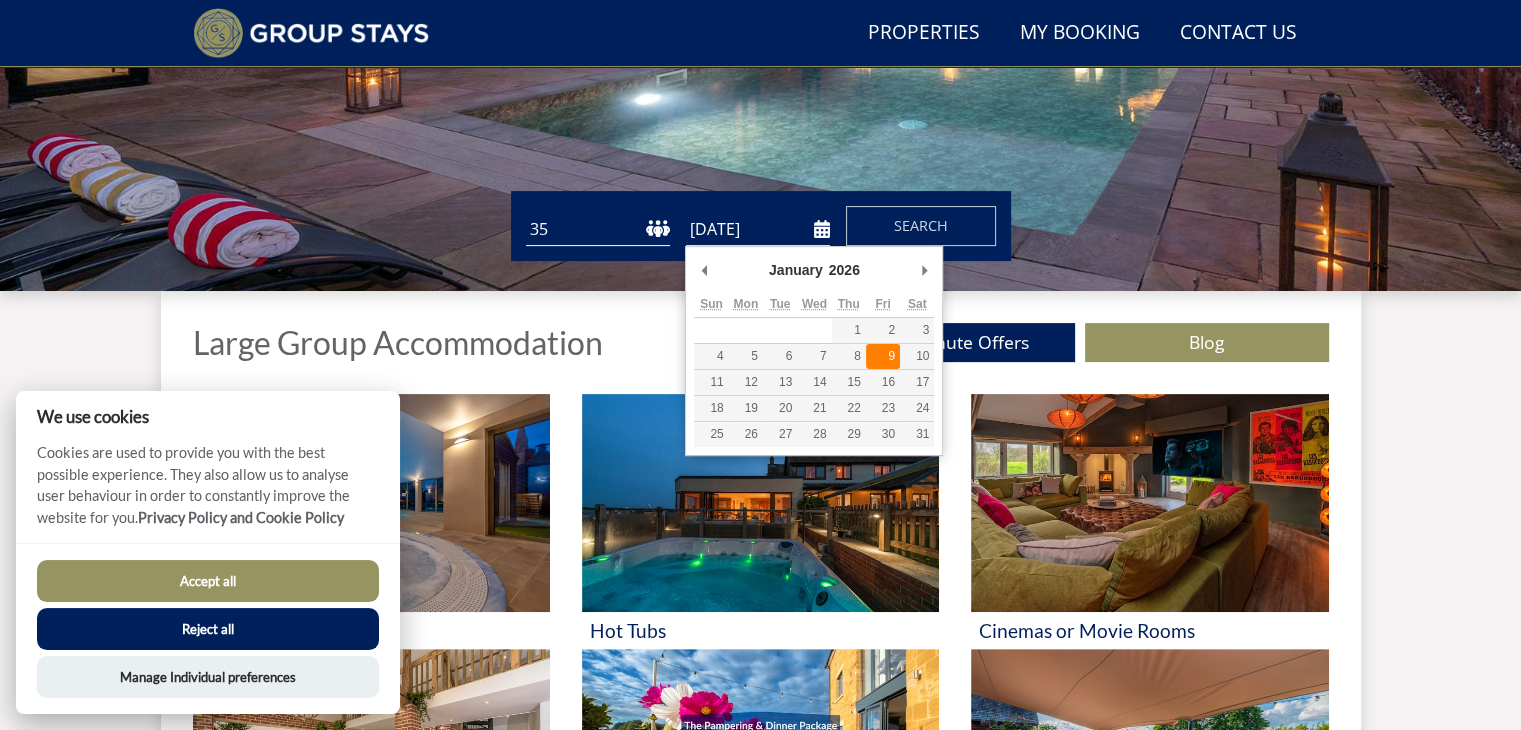 type on "[DATE]" 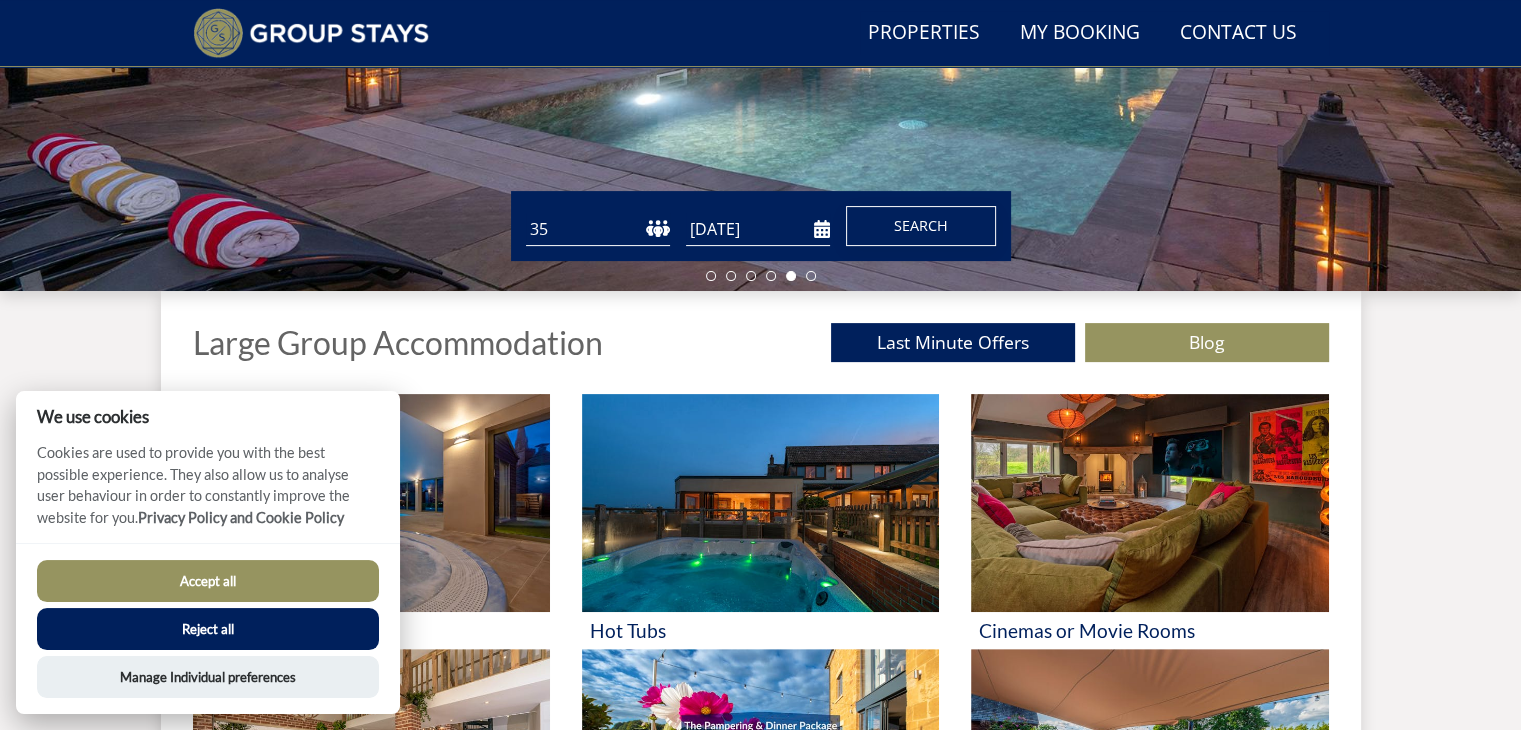 click on "Search" at bounding box center [921, 225] 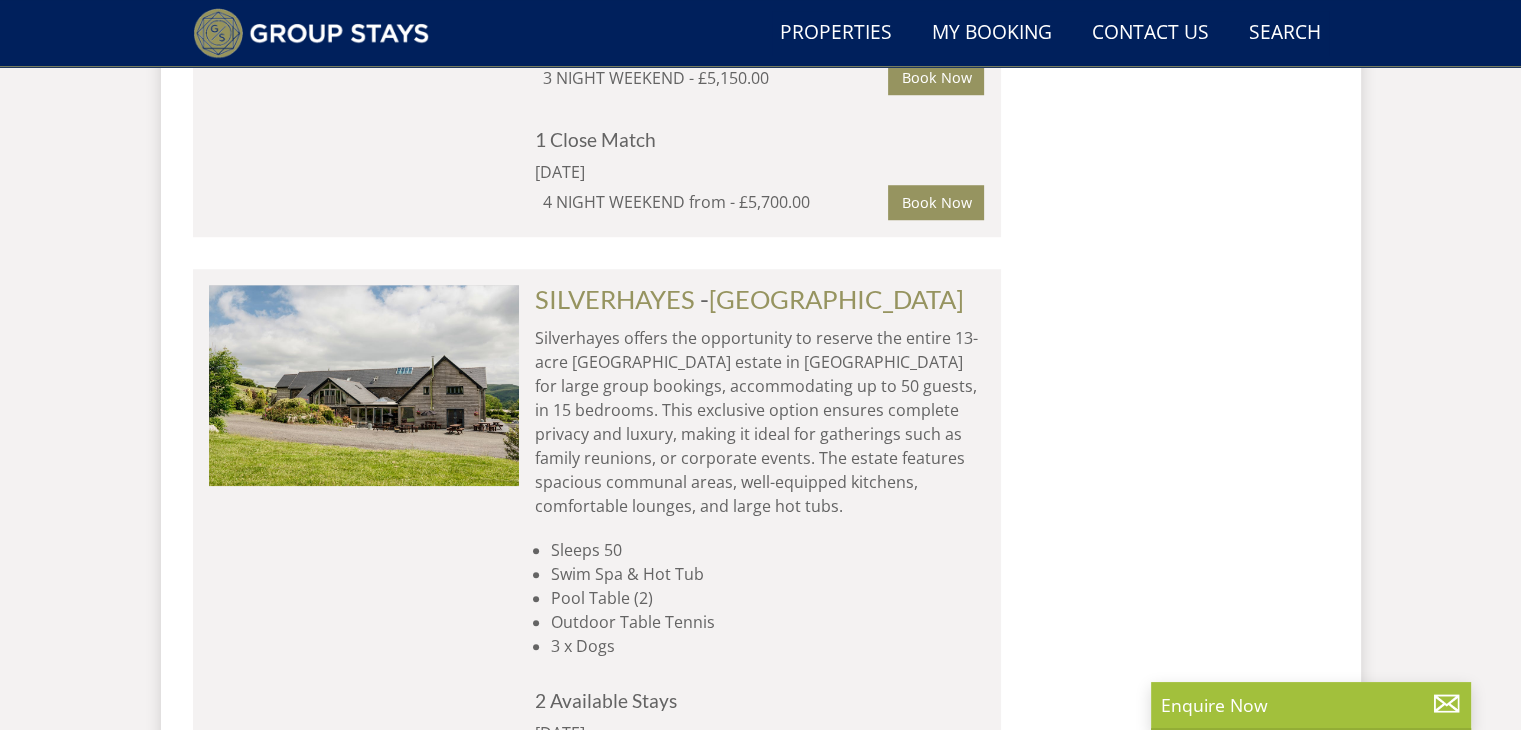scroll, scrollTop: 1594, scrollLeft: 0, axis: vertical 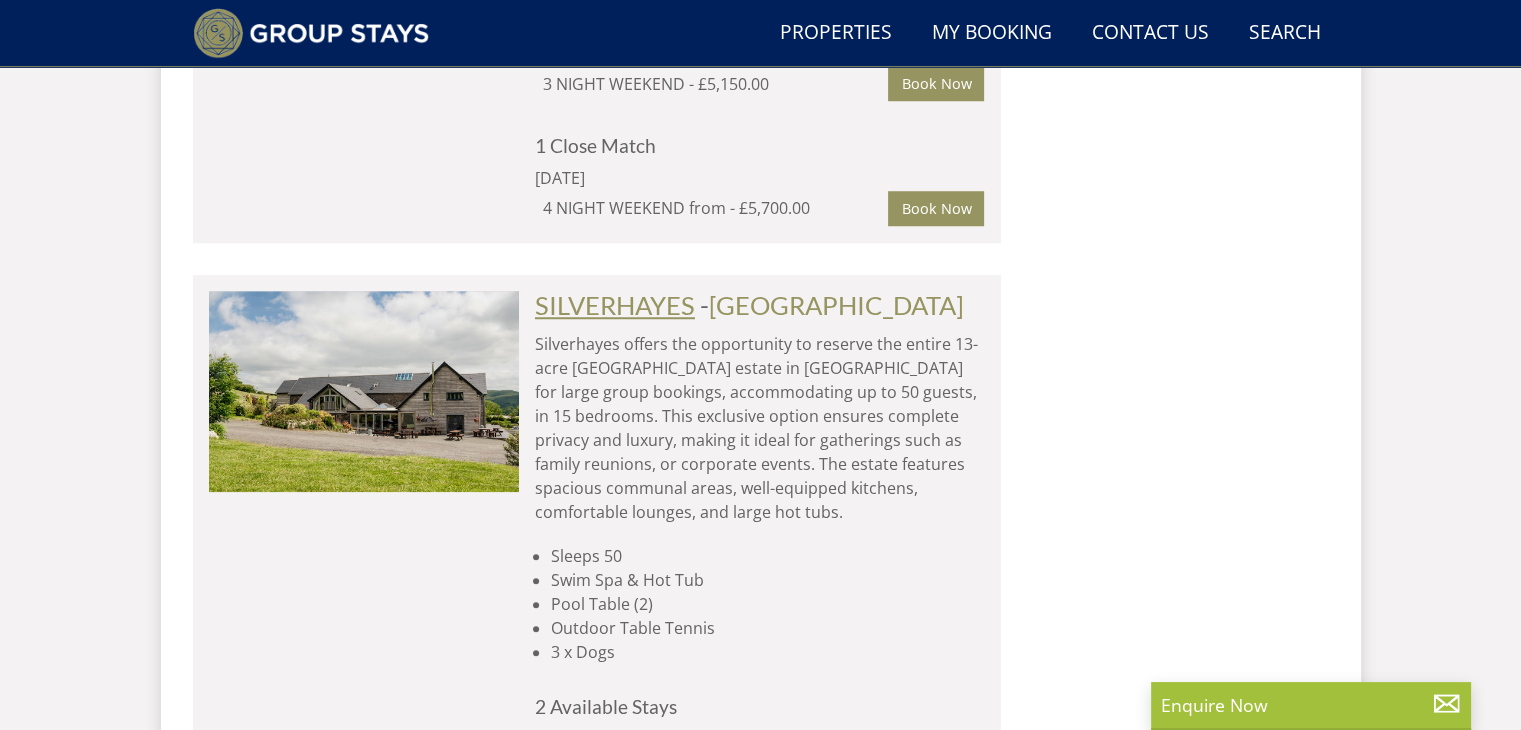 click on "SILVERHAYES" at bounding box center (615, 305) 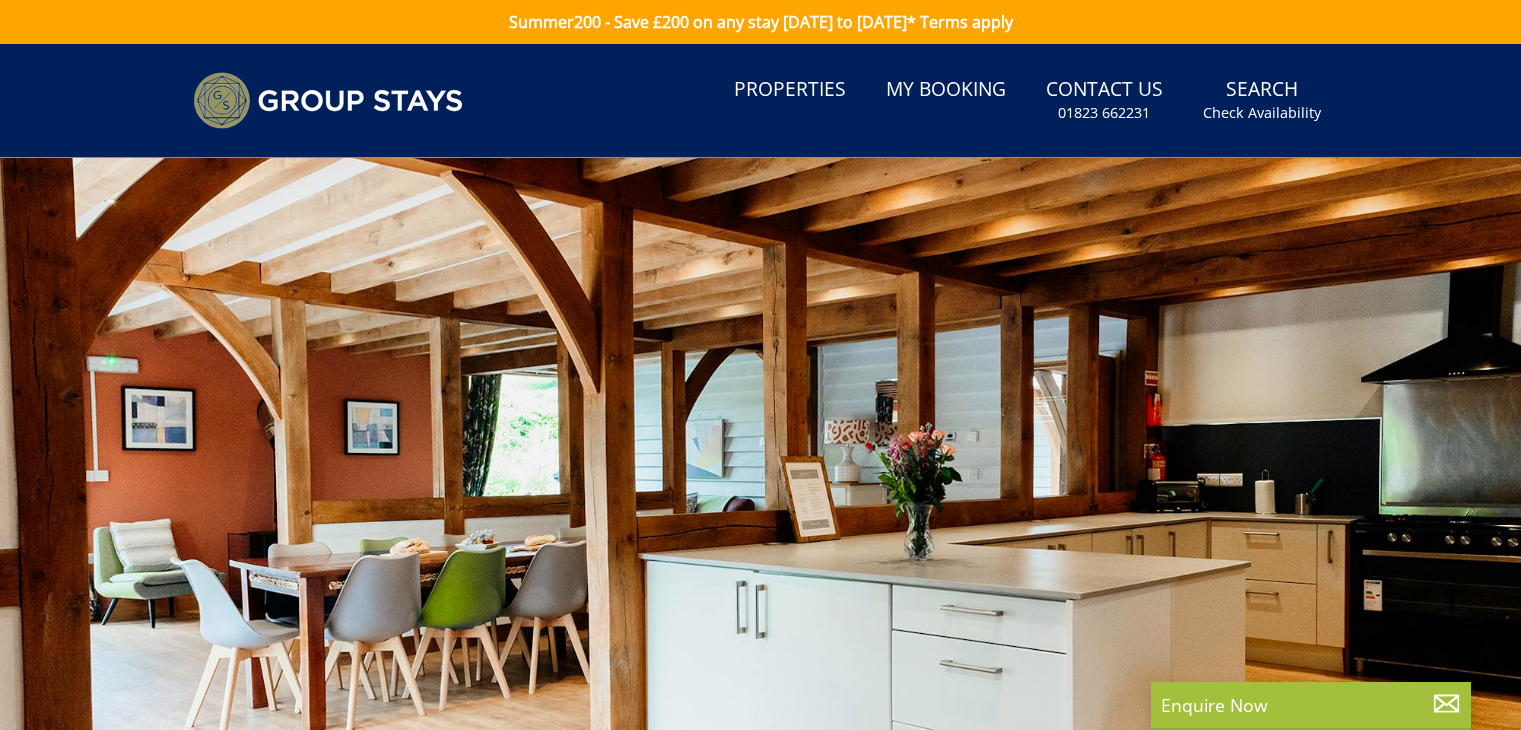 scroll, scrollTop: 0, scrollLeft: 0, axis: both 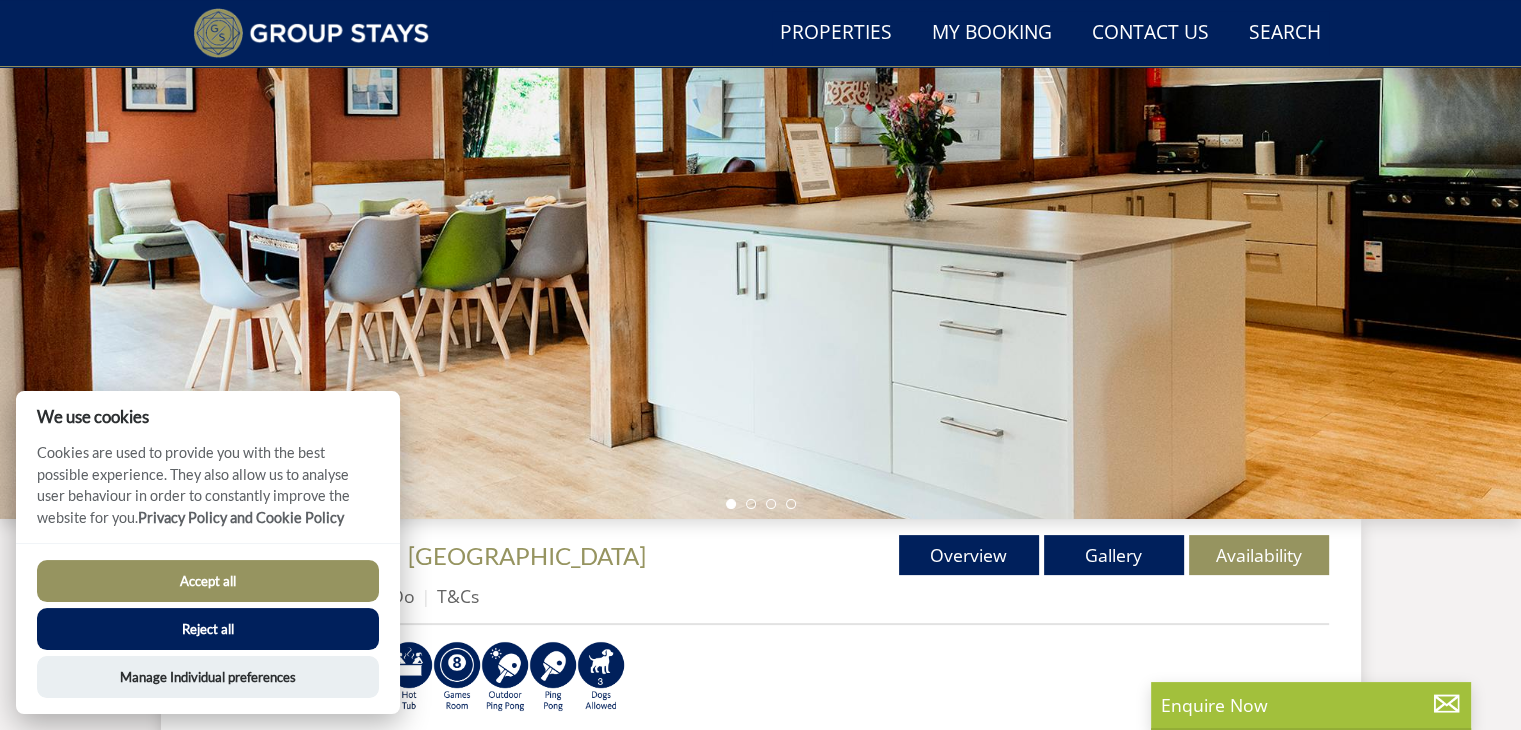 click on "Accept all" at bounding box center (208, 581) 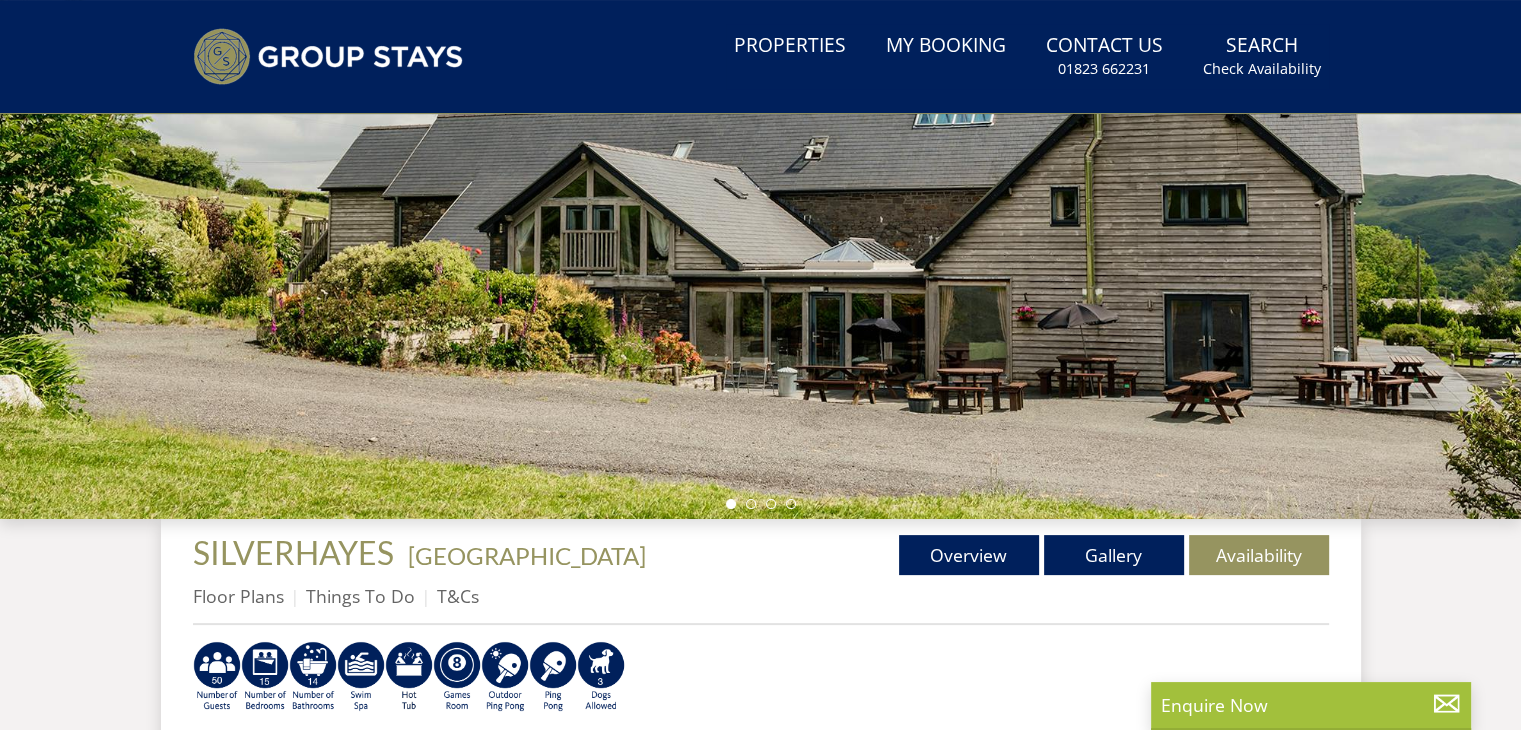 scroll, scrollTop: 339, scrollLeft: 0, axis: vertical 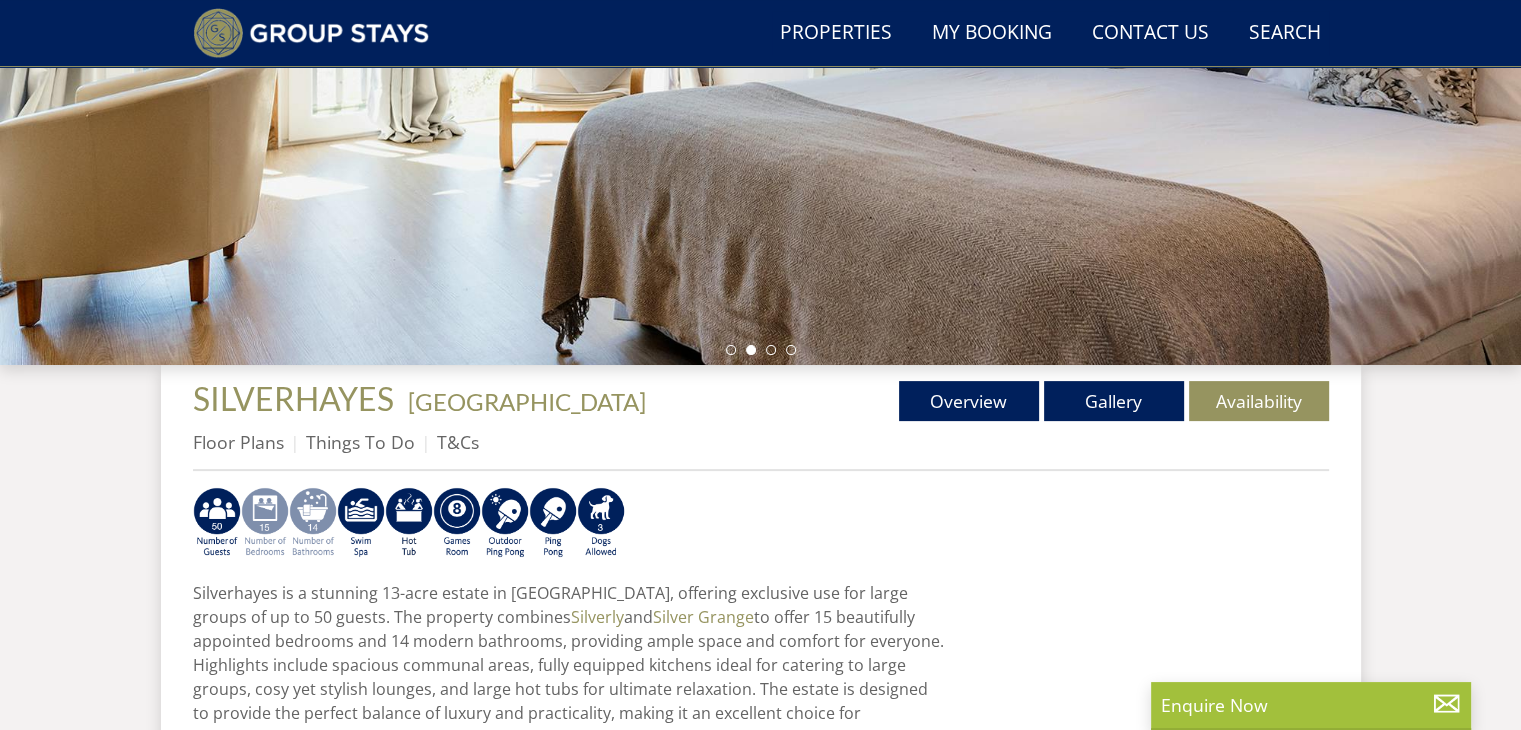 click at bounding box center [265, 523] 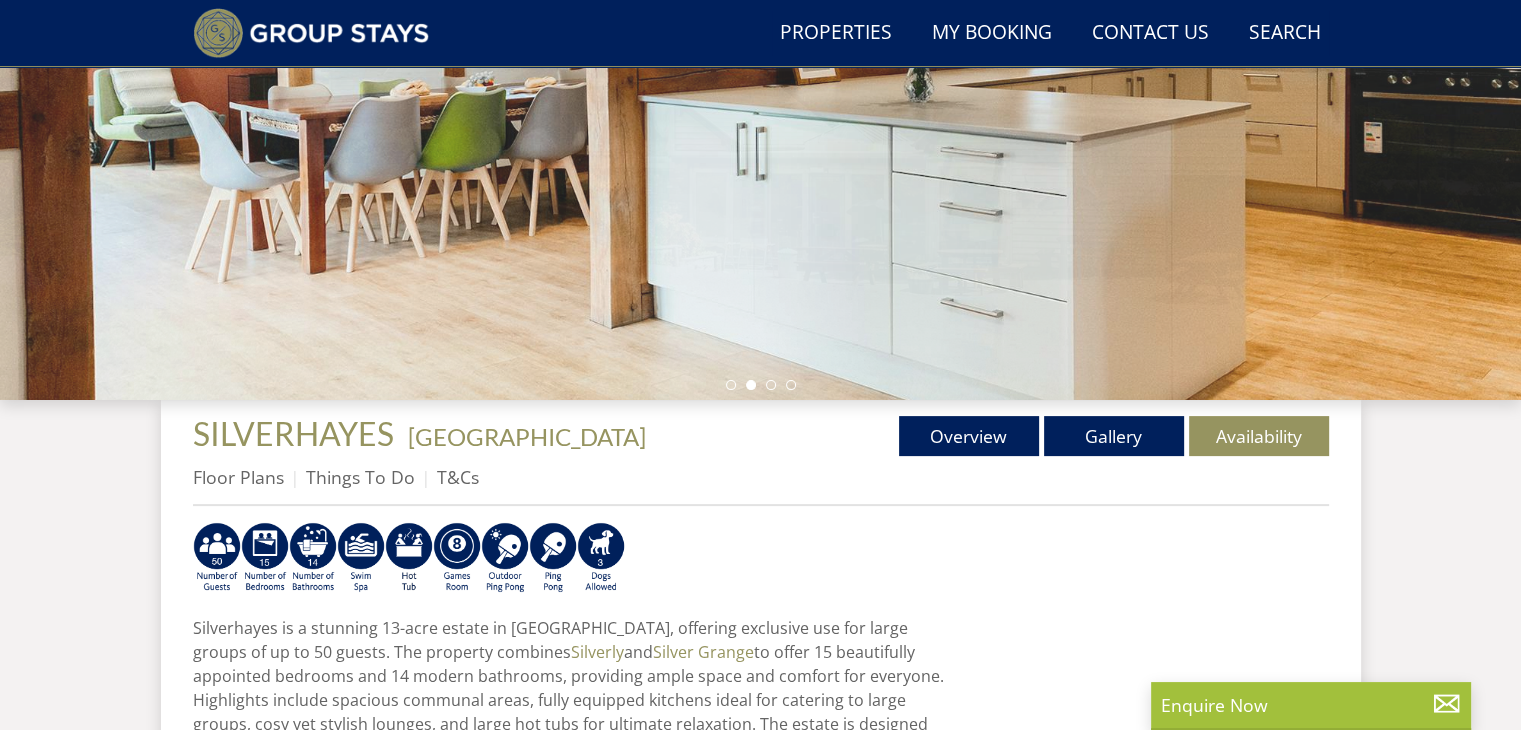 scroll, scrollTop: 409, scrollLeft: 0, axis: vertical 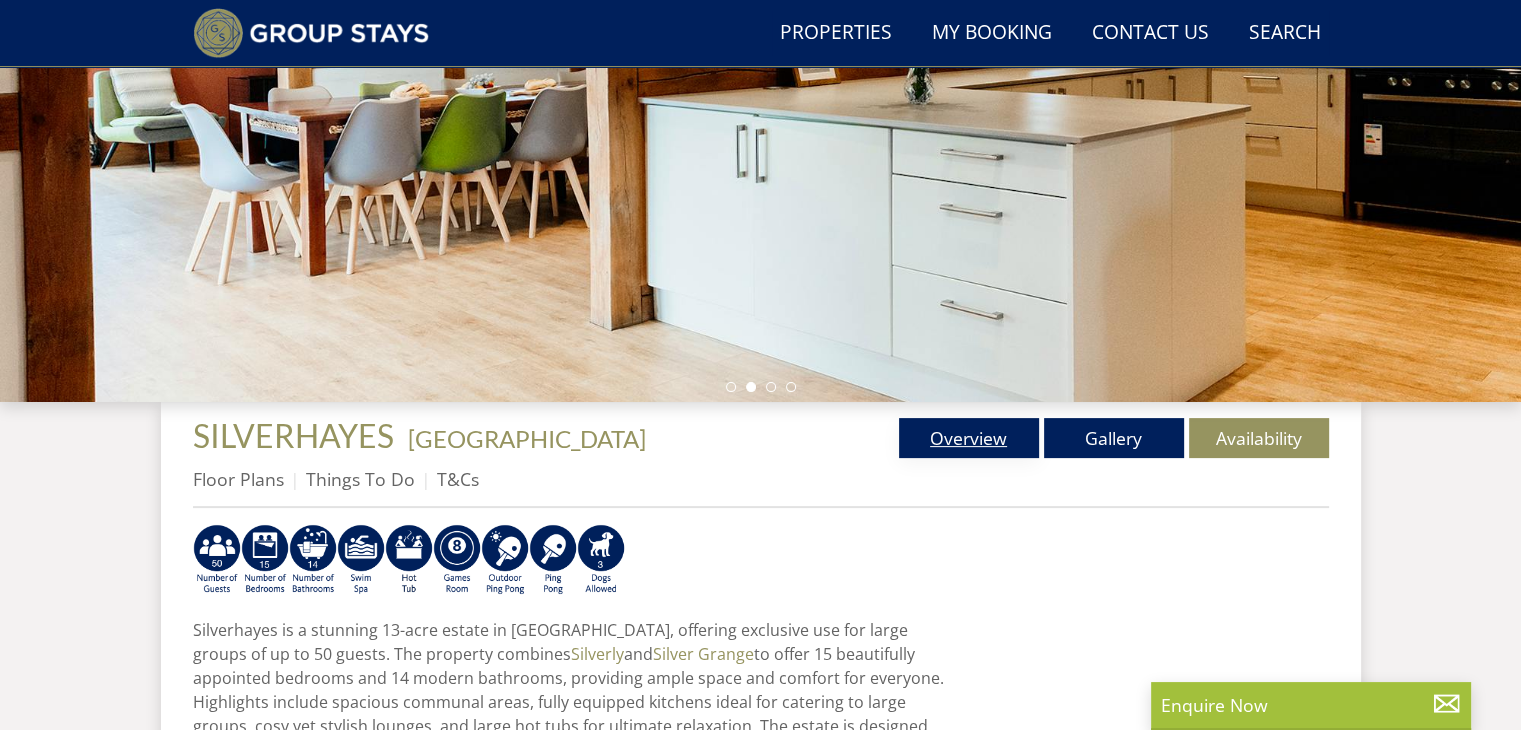 click on "Overview" at bounding box center [969, 438] 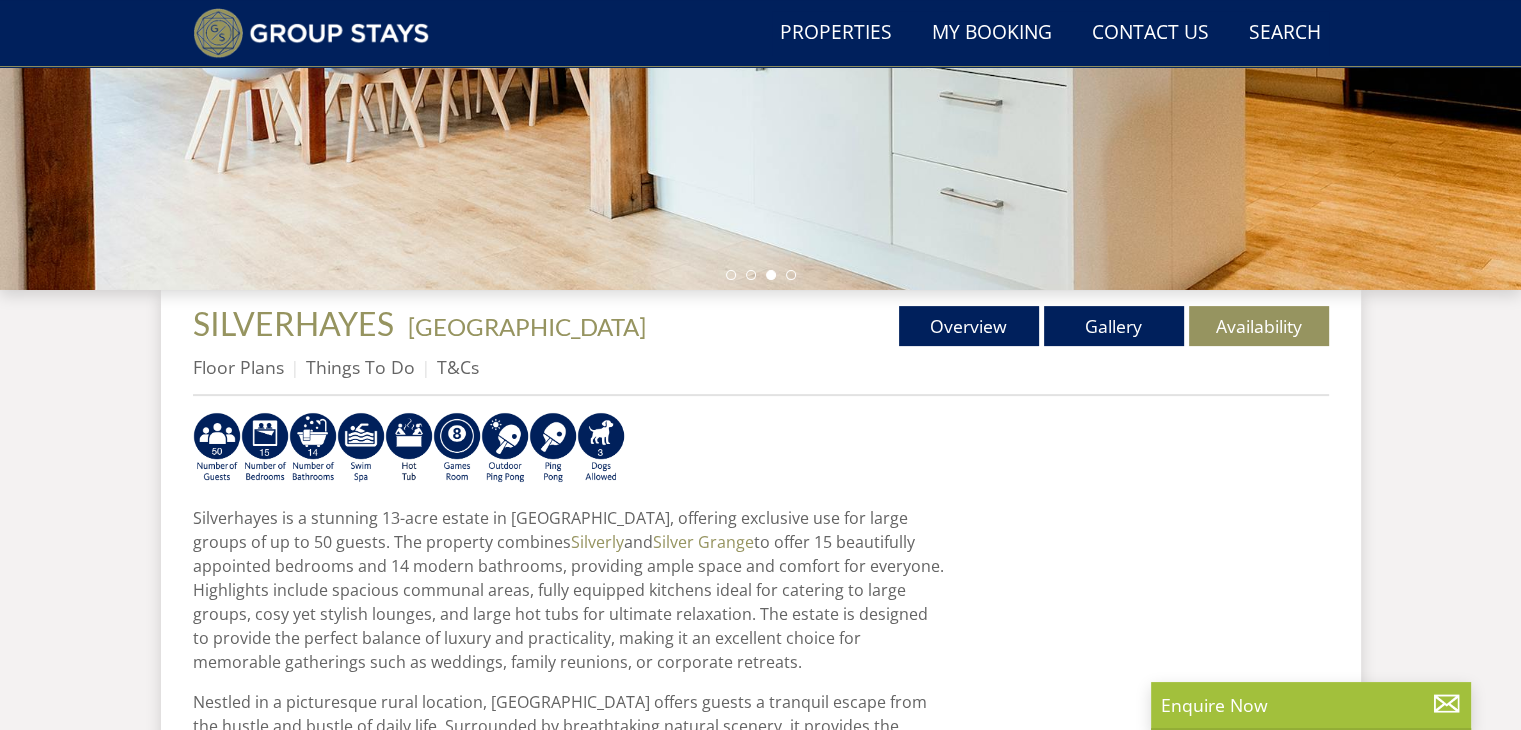 scroll, scrollTop: 533, scrollLeft: 0, axis: vertical 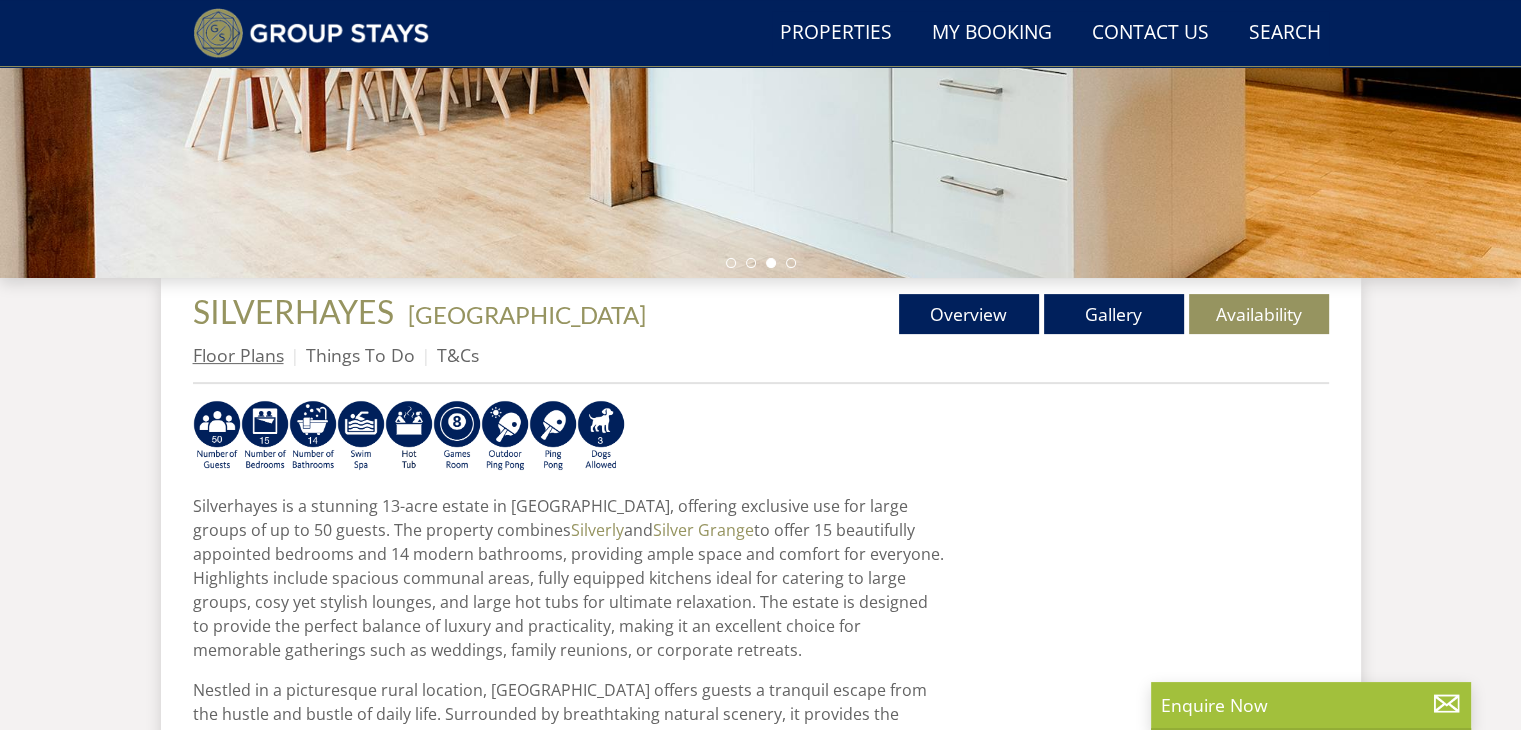 click on "Floor Plans" at bounding box center (238, 355) 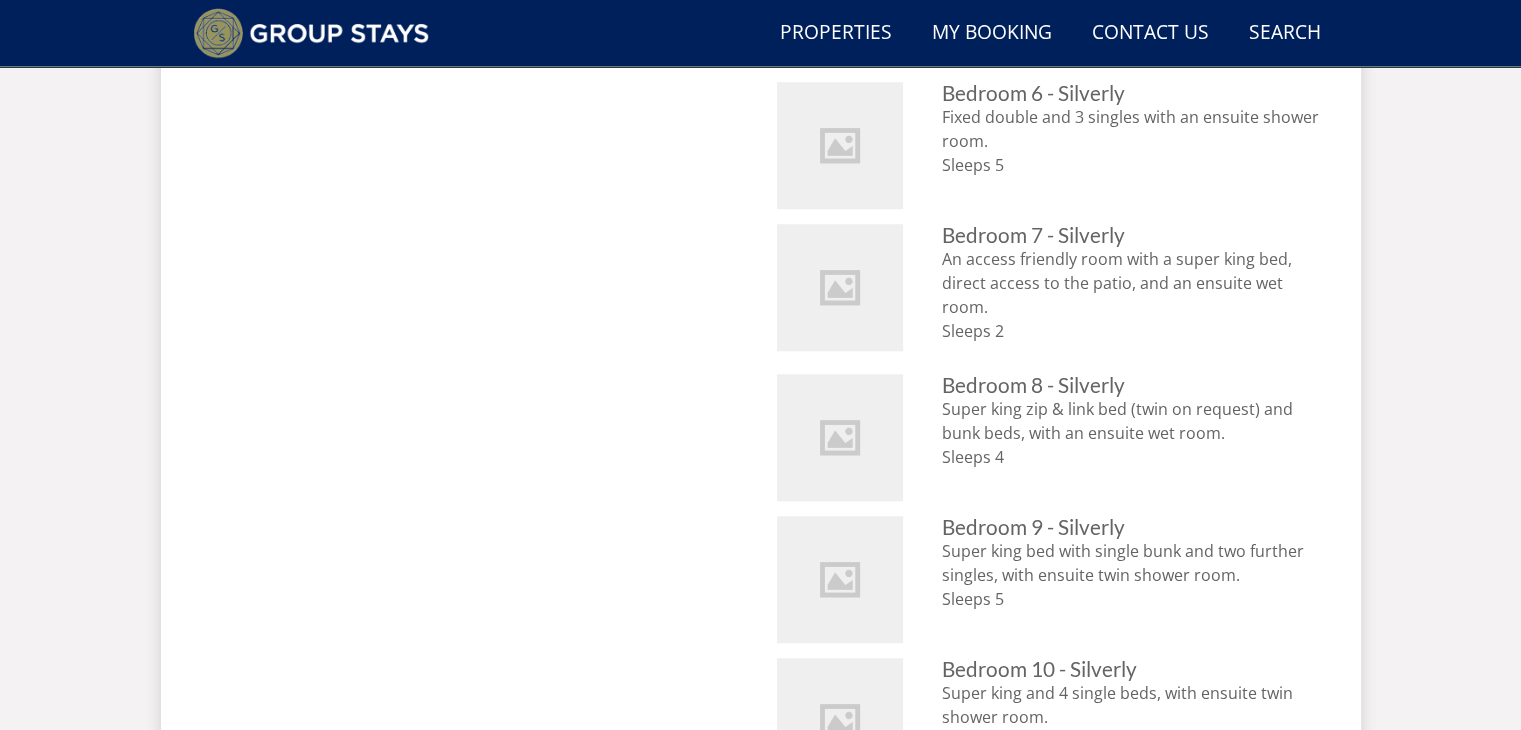 scroll, scrollTop: 1664, scrollLeft: 0, axis: vertical 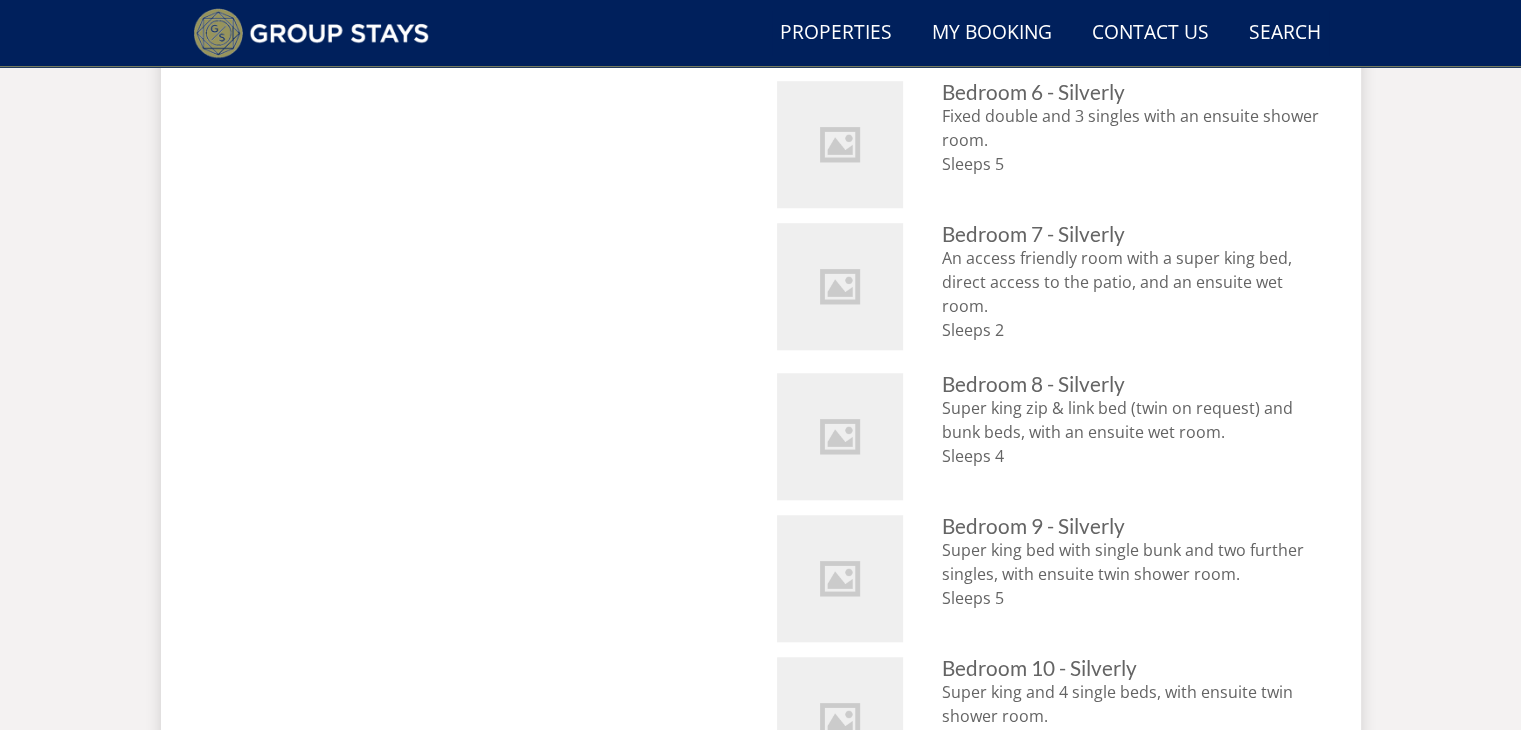 click on "An access friendly room with a super king bed, direct access to the patio, and an ensuite wet room.
Sleeps 2" at bounding box center (1135, 302) 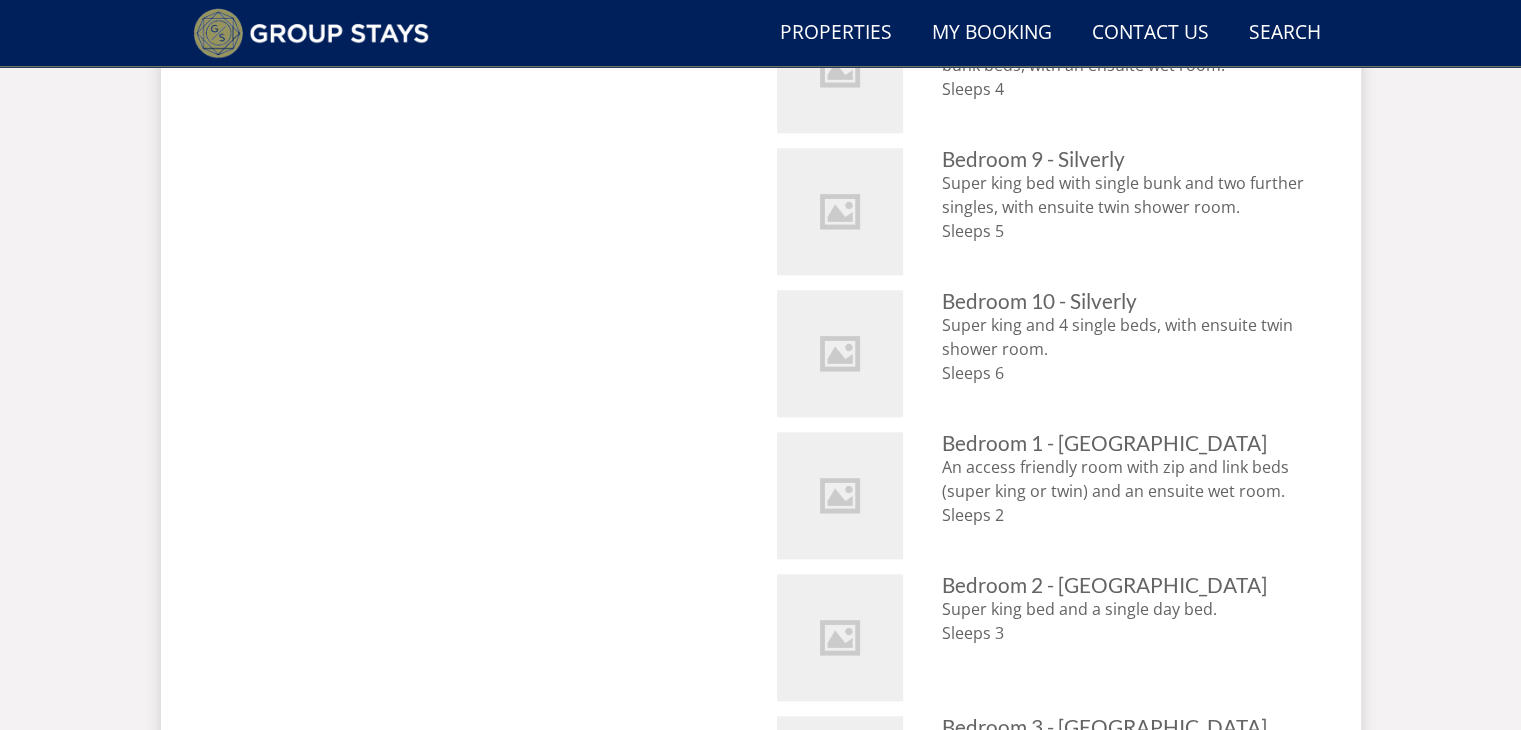 scroll, scrollTop: 2036, scrollLeft: 0, axis: vertical 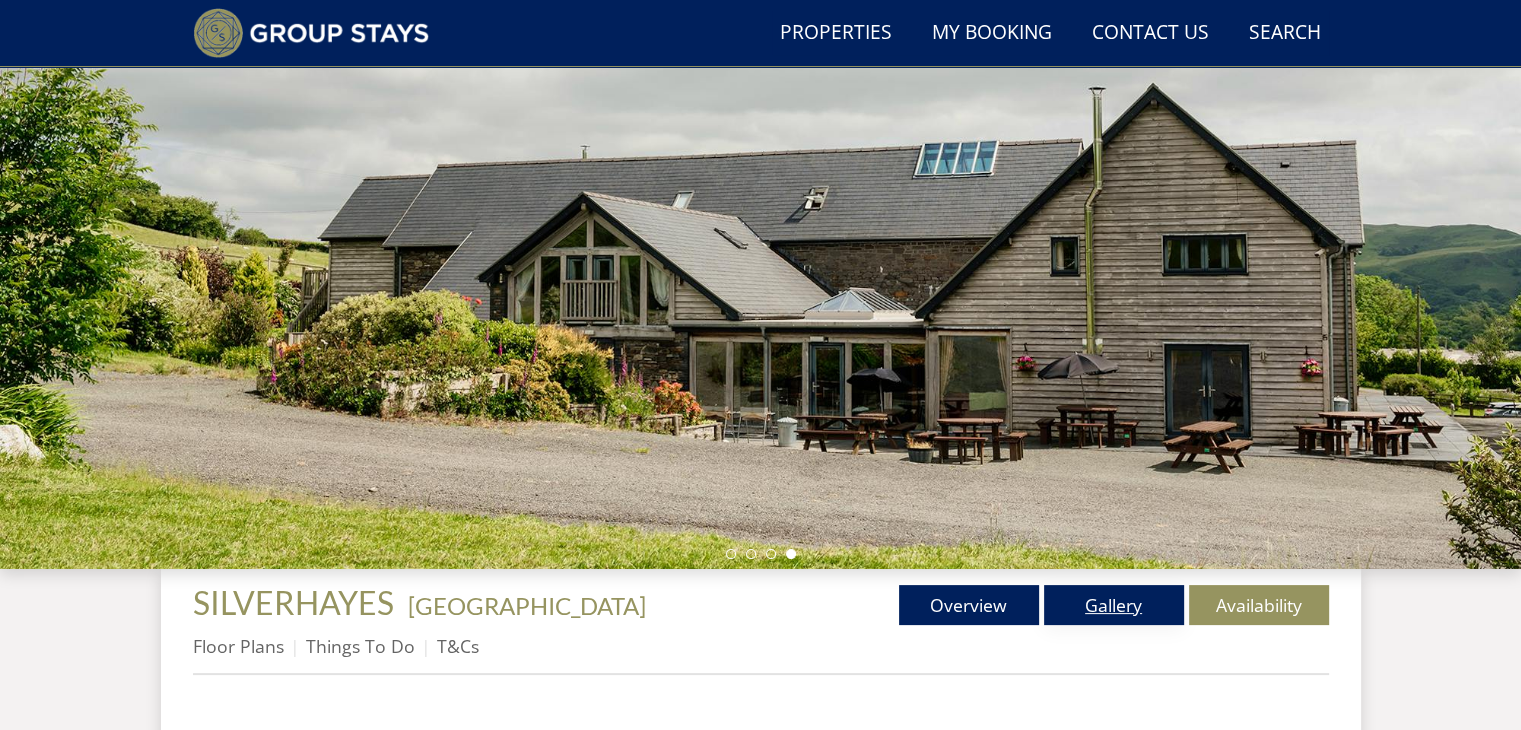 click on "Gallery" at bounding box center (1114, 605) 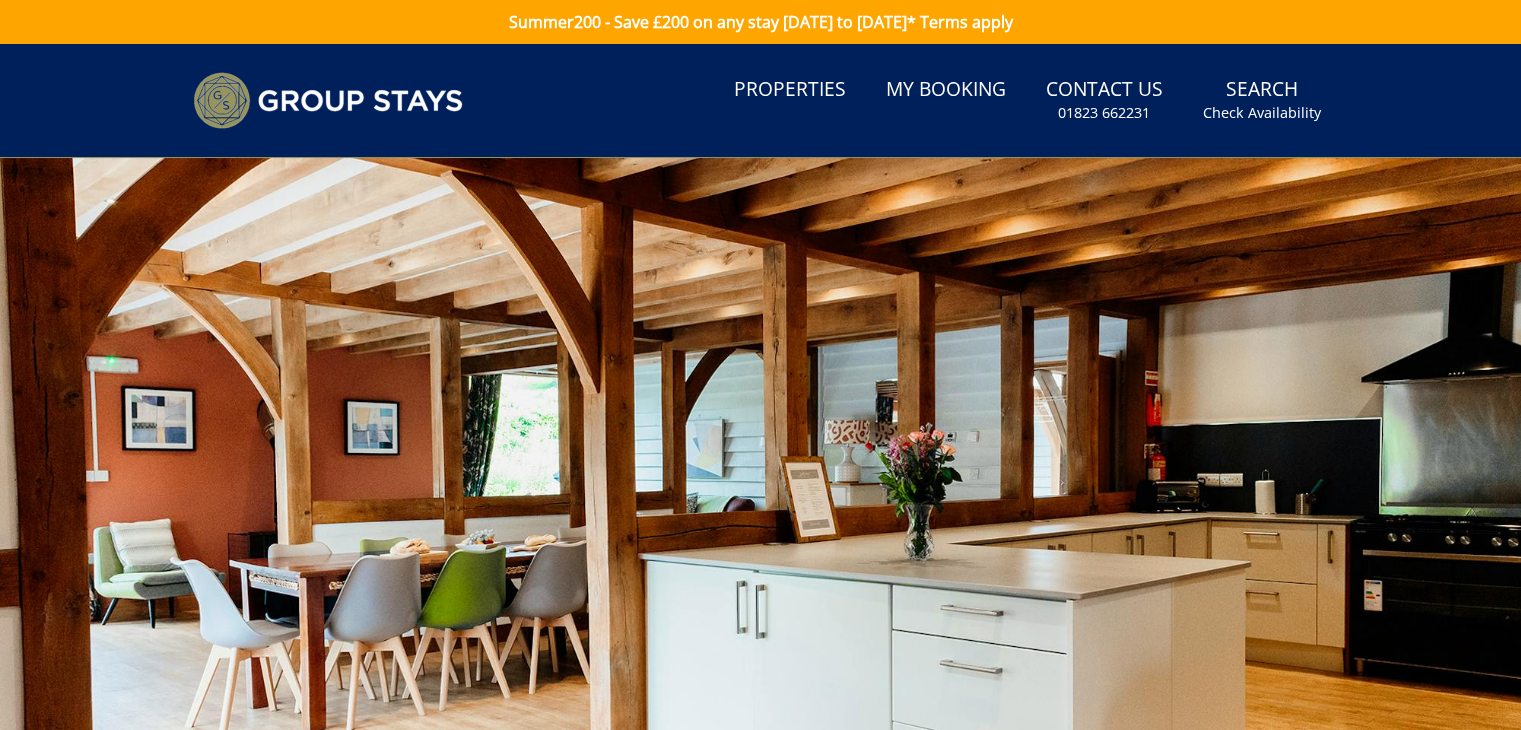 scroll, scrollTop: 223, scrollLeft: 0, axis: vertical 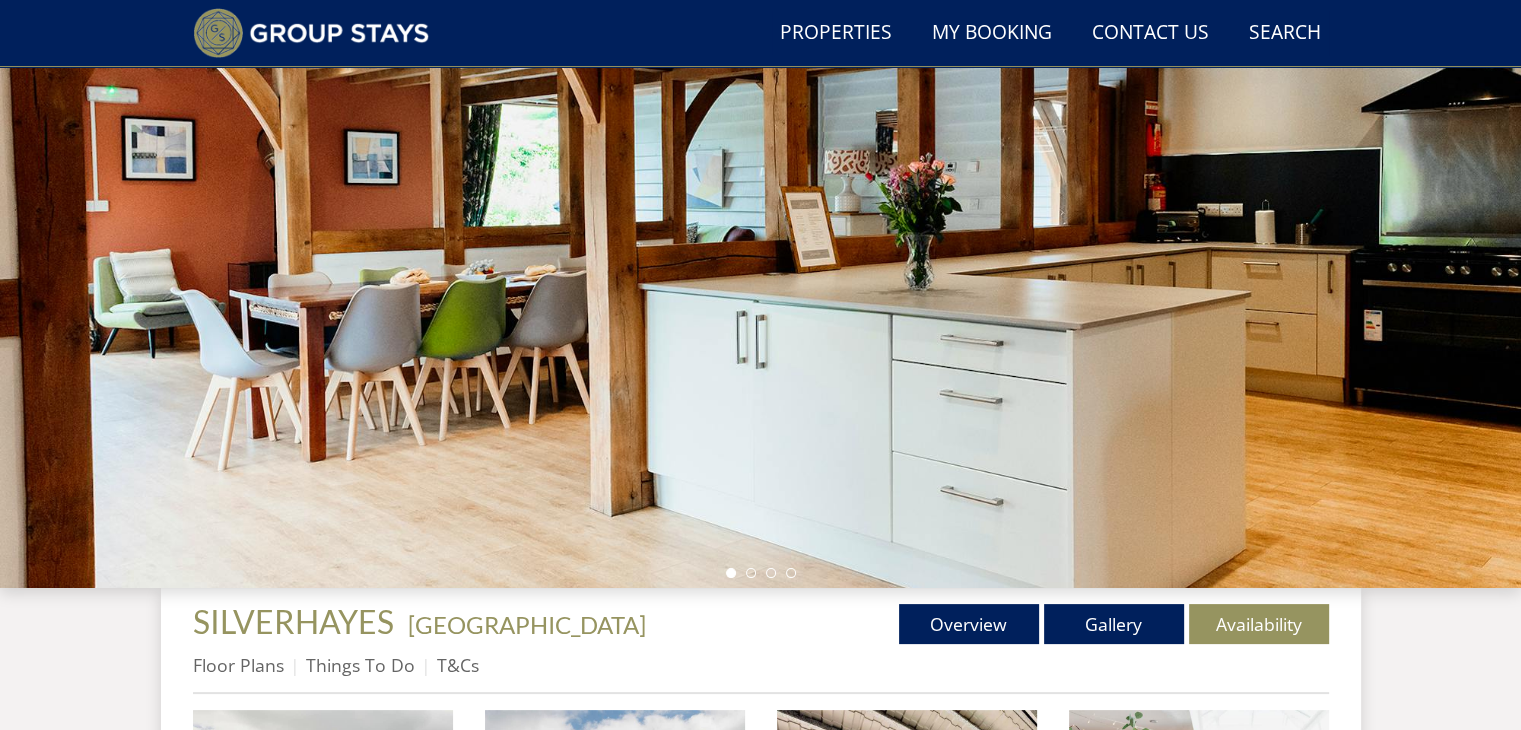 click at bounding box center (760, 238) 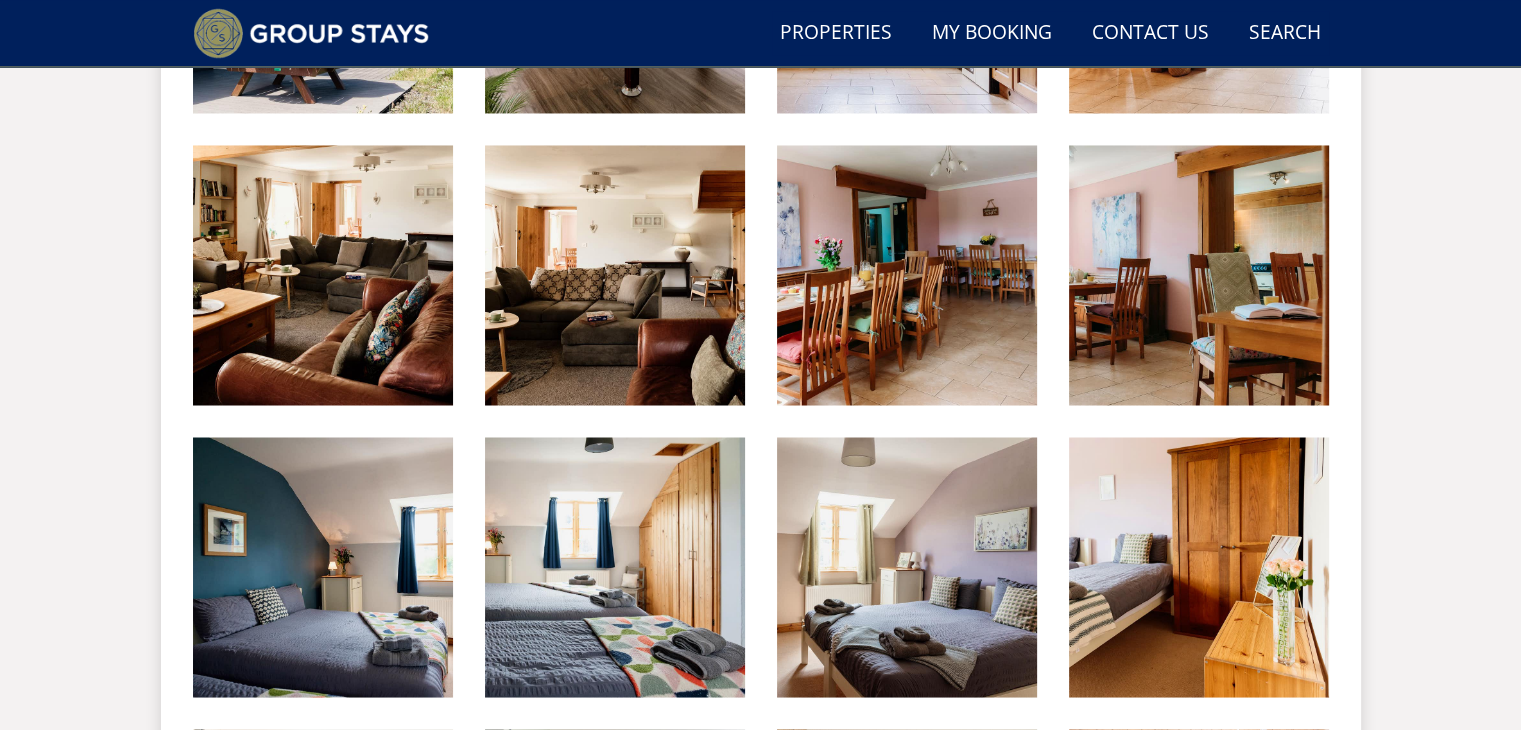 scroll, scrollTop: 3420, scrollLeft: 0, axis: vertical 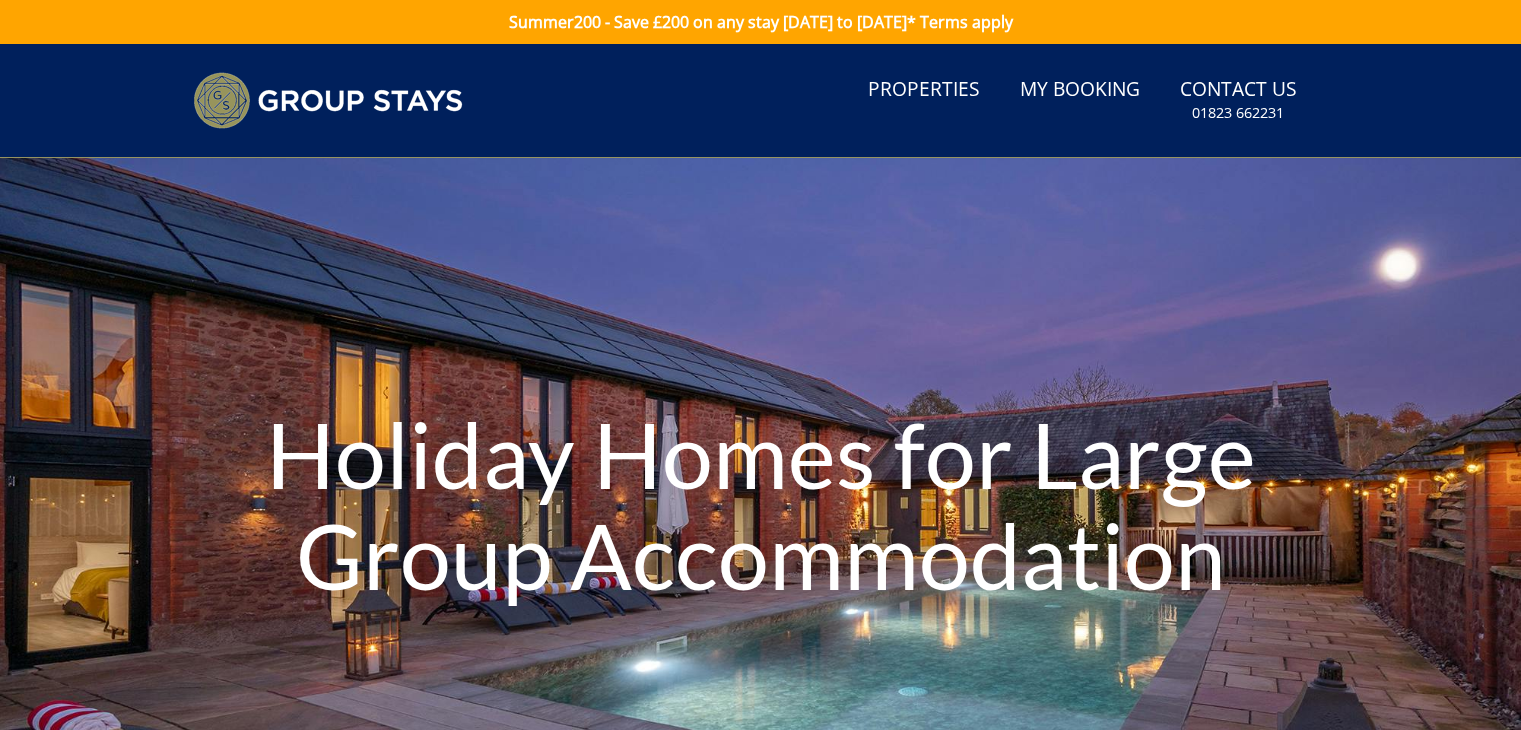 type on "[DATE]" 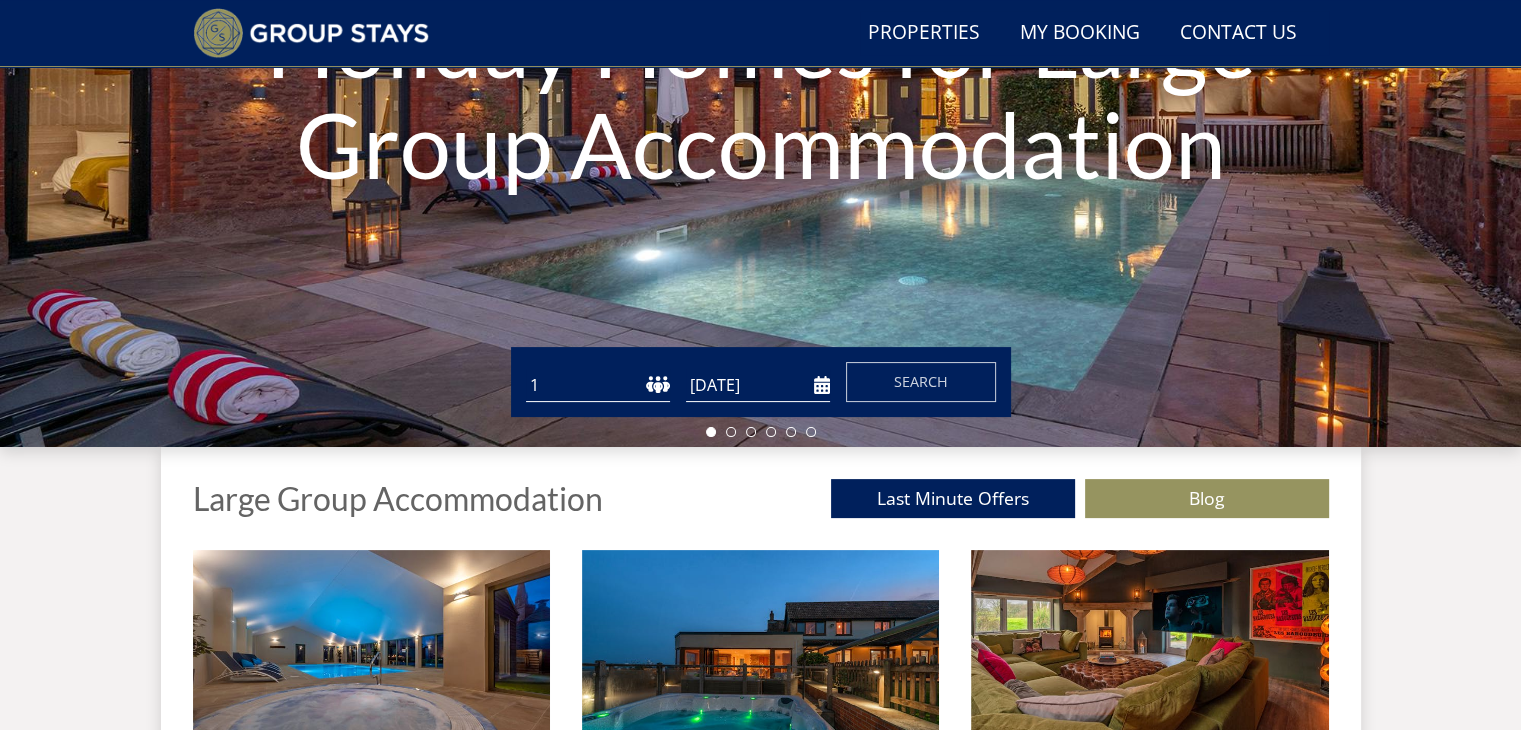 scroll, scrollTop: 0, scrollLeft: 0, axis: both 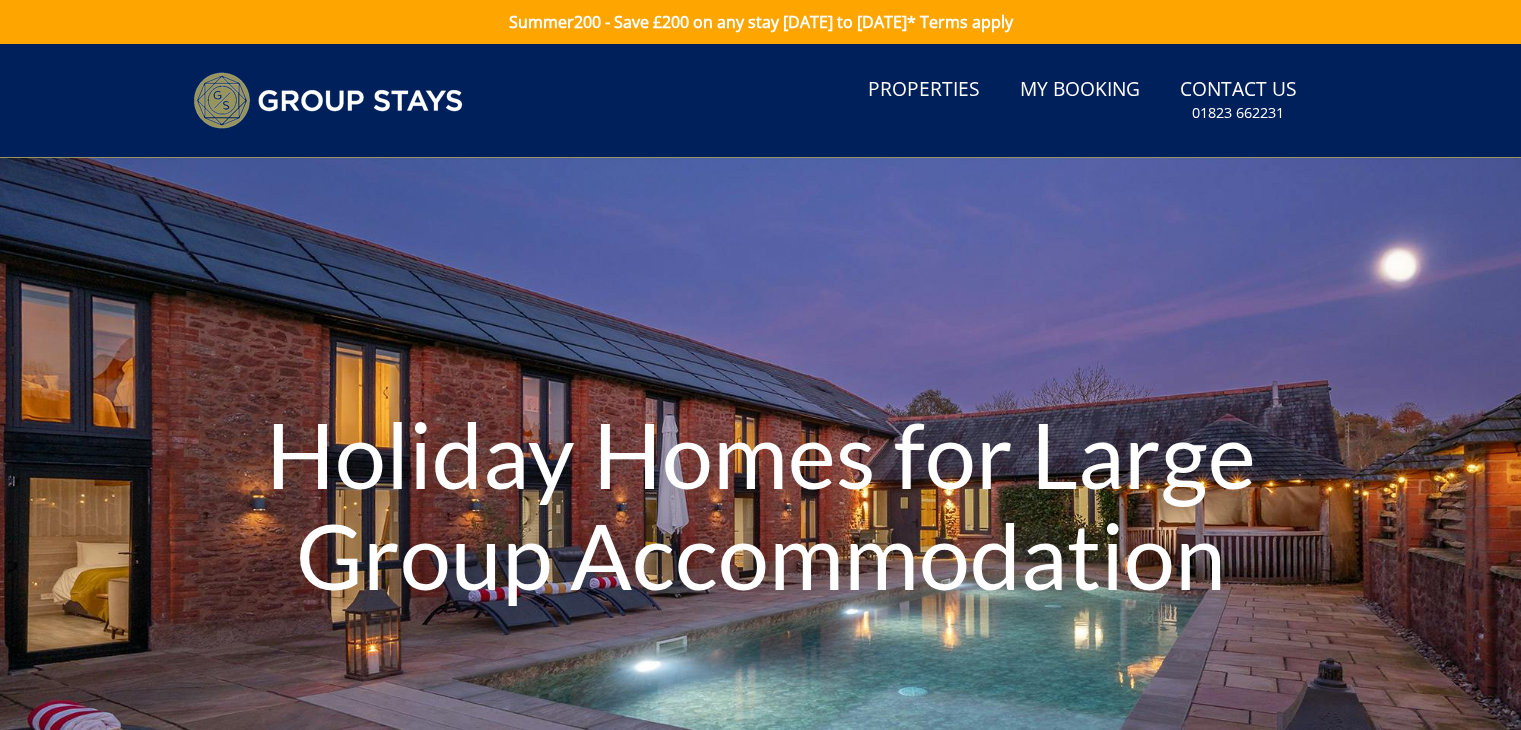 type on "[DATE]" 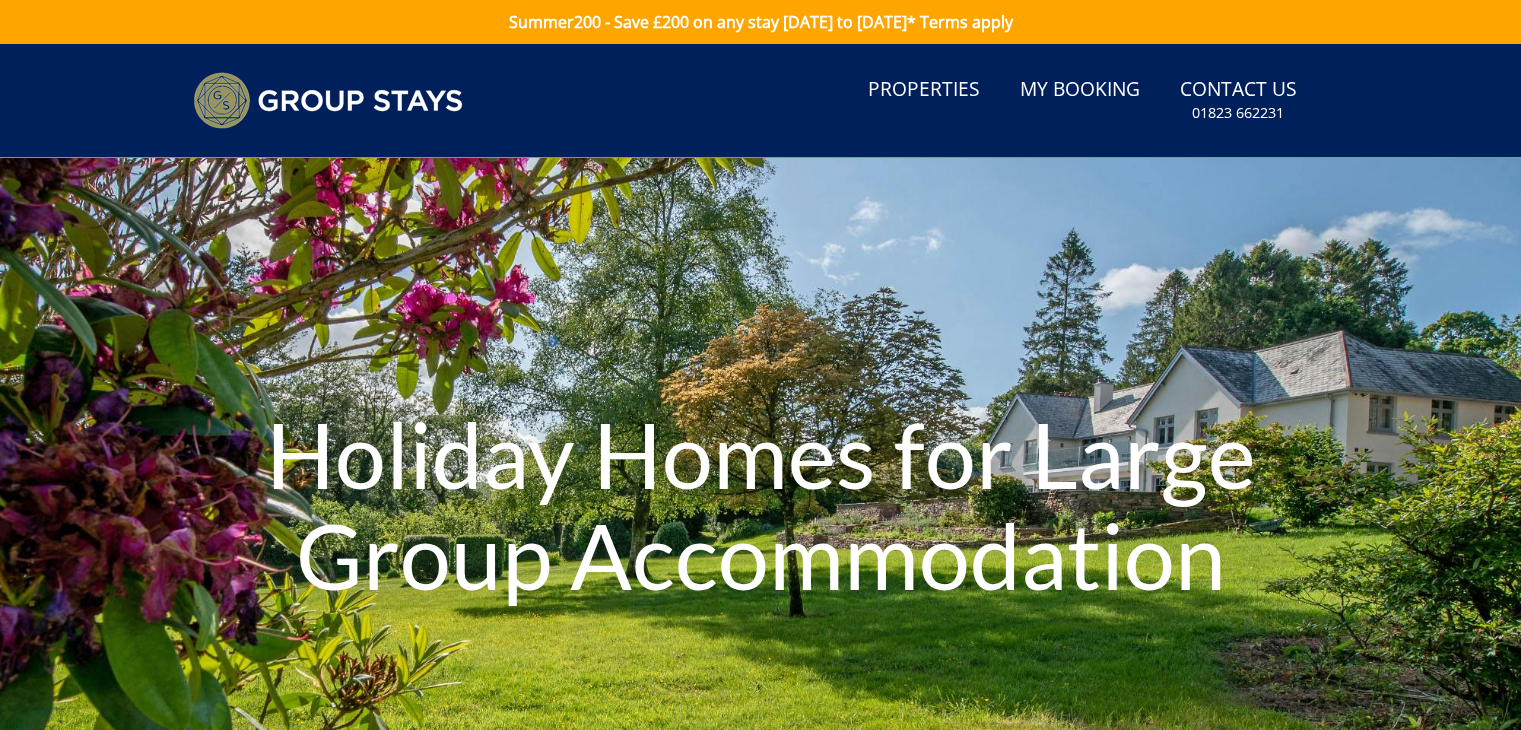 scroll, scrollTop: 0, scrollLeft: 0, axis: both 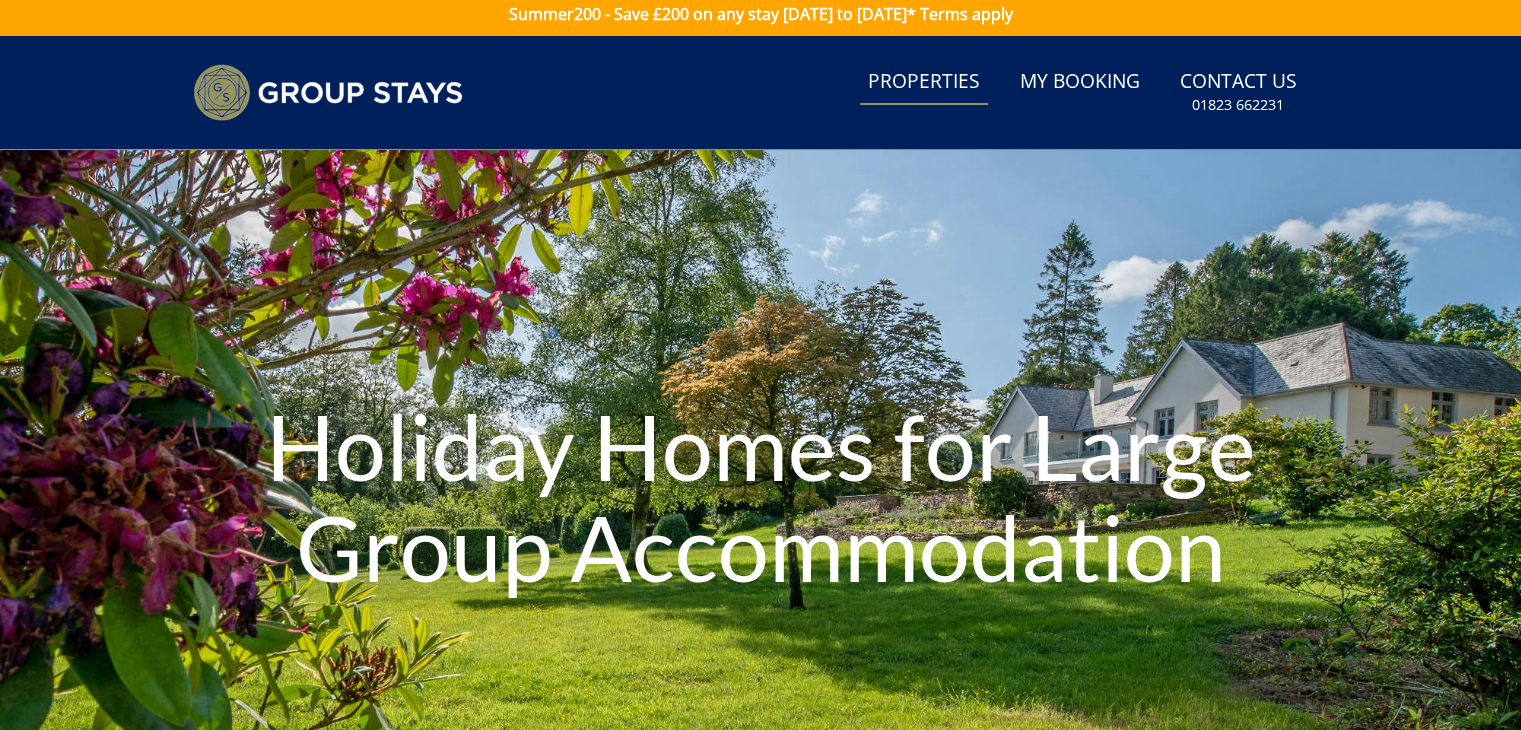 click on "Properties" at bounding box center (924, 82) 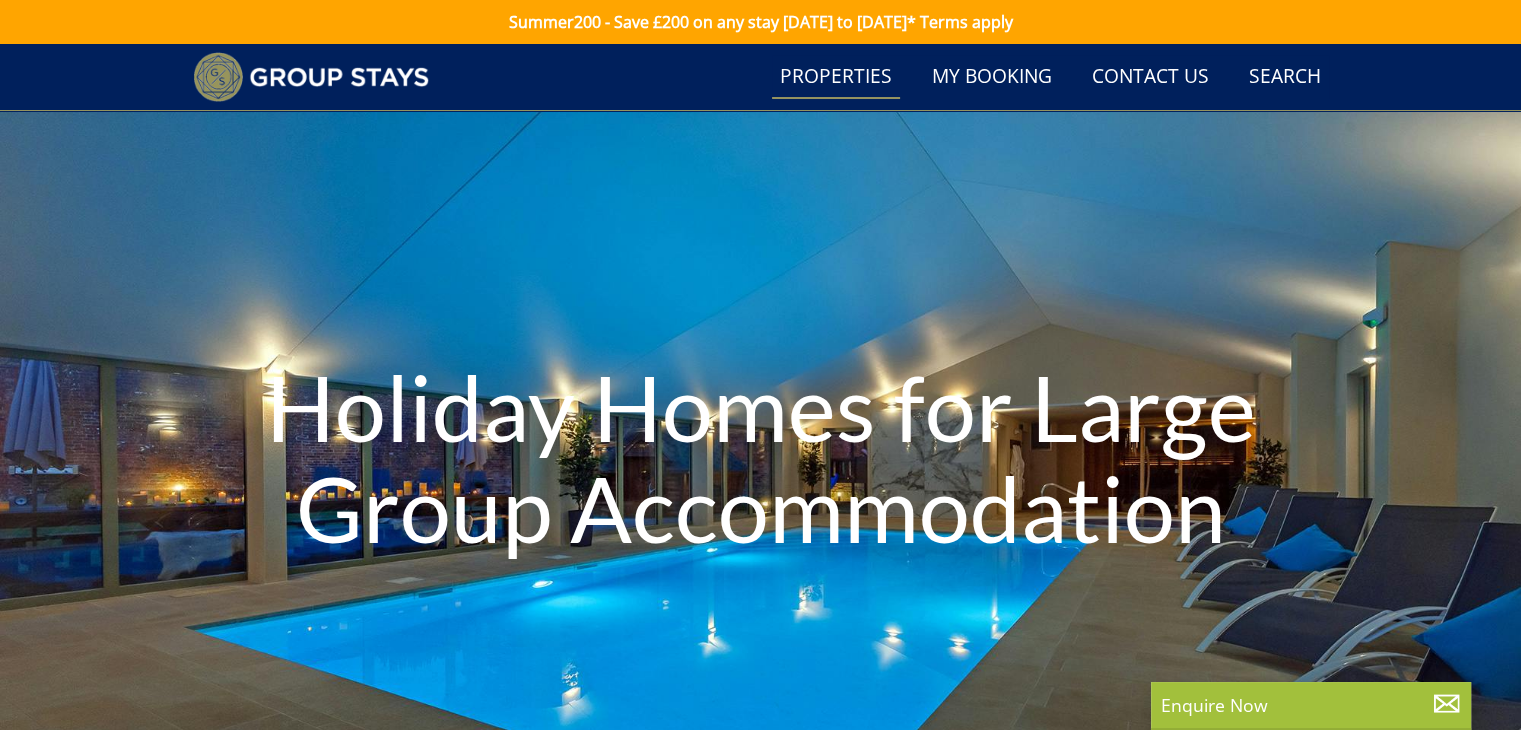 scroll, scrollTop: 682, scrollLeft: 0, axis: vertical 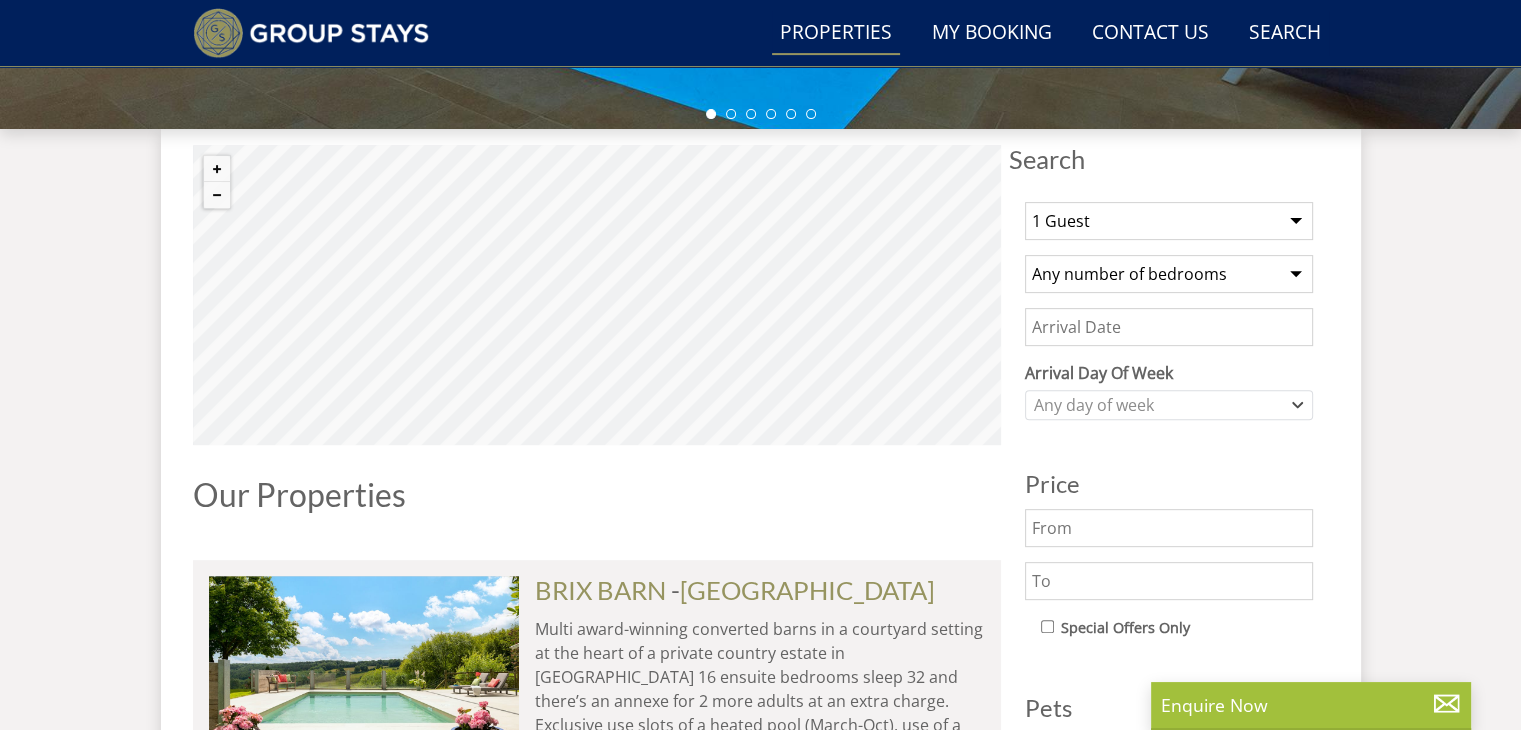 click on "Any number of bedrooms
4 Bedrooms
5 Bedrooms
6 Bedrooms
7 Bedrooms
8 Bedrooms
9 Bedrooms
10 Bedrooms
11 Bedrooms
12 Bedrooms
13 Bedrooms
14 Bedrooms
15 Bedrooms
16 Bedrooms" at bounding box center [1169, 274] 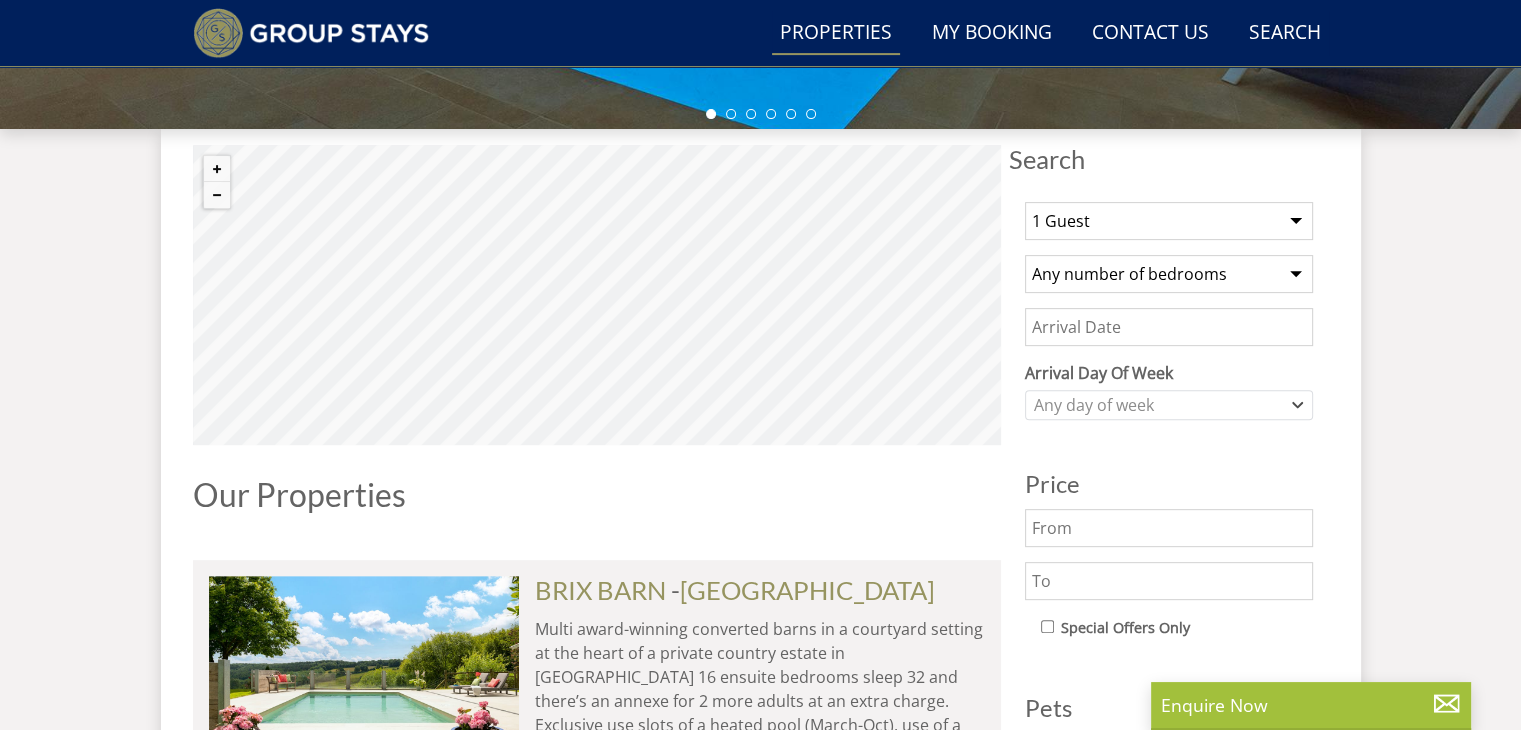 select on "16" 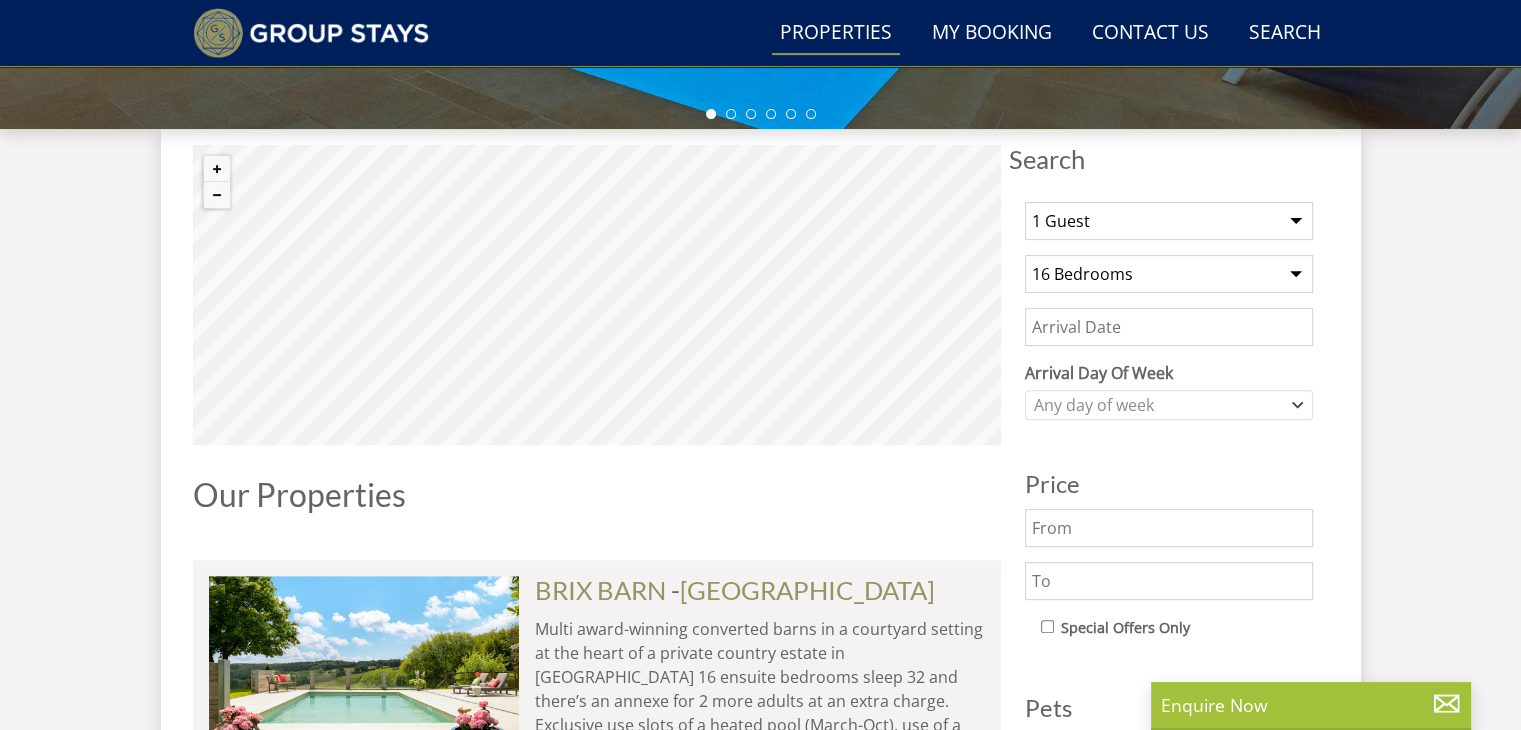 click on "Any number of bedrooms
4 Bedrooms
5 Bedrooms
6 Bedrooms
7 Bedrooms
8 Bedrooms
9 Bedrooms
10 Bedrooms
11 Bedrooms
12 Bedrooms
13 Bedrooms
14 Bedrooms
15 Bedrooms
16 Bedrooms" at bounding box center [1169, 274] 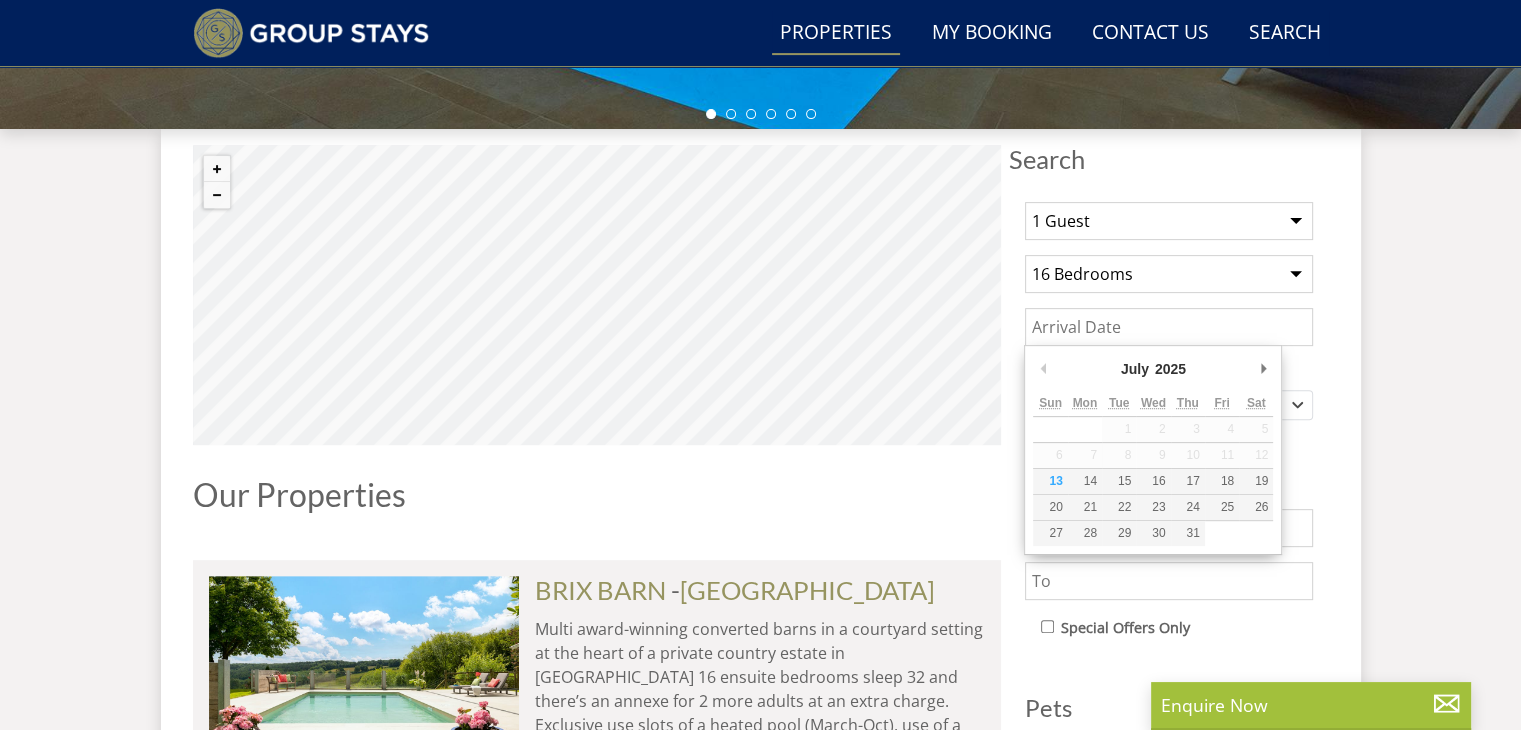 click on "1 Guest
2 Guests
3 Guests
4 Guests
5 Guests
6 Guests
7 Guests
8 Guests
9 Guests
10 Guests
11 Guests
12 Guests
13 Guests
14 Guests
15 Guests
16 Guests
17 Guests
18 Guests
19 Guests
20 Guests
21 Guests
22 Guests
23 Guests
24 Guests
25 Guests
26 Guests
27 Guests
28 Guests
29 Guests
30 Guests
31 Guests
32 Guests
Any number of bedrooms
4 Bedrooms
5 Bedrooms
6 Bedrooms
7 Bedrooms
8 Bedrooms
9 Bedrooms
10 Bedrooms
11 Bedrooms
12 Bedrooms
13 Bedrooms
14 Bedrooms
15 Bedrooms
16 Bedrooms
Arrival Day Of Week
[DATE]
[DATE]
[DATE]
[DATE]
[DATE]
[DATE]
[DATE] Any day of week
Price" at bounding box center [1169, 647] 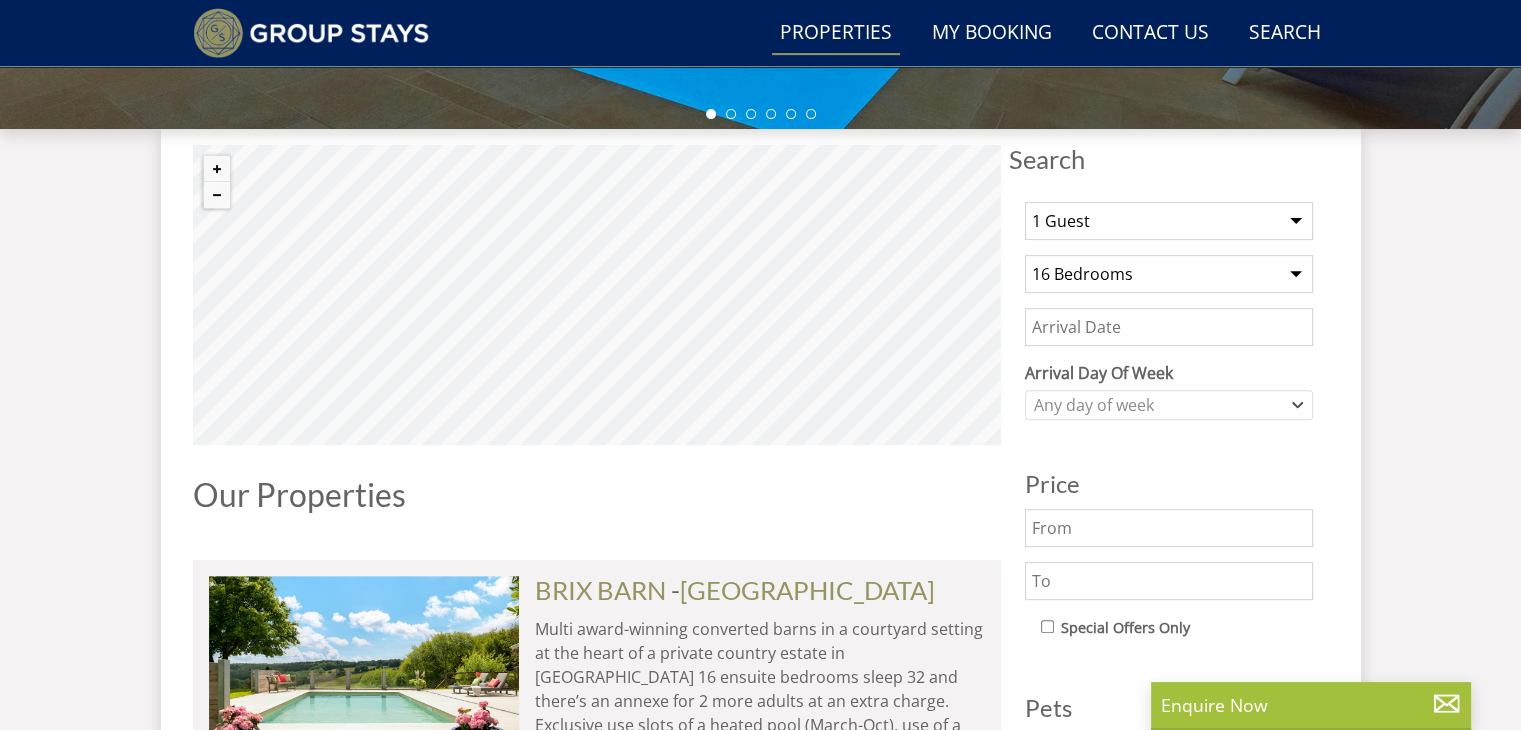 click on "1 Guest
2 Guests
3 Guests
4 Guests
5 Guests
6 Guests
7 Guests
8 Guests
9 Guests
10 Guests
11 Guests
12 Guests
13 Guests
14 Guests
15 Guests
16 Guests
17 Guests
18 Guests
19 Guests
20 Guests
21 Guests
22 Guests
23 Guests
24 Guests
25 Guests
26 Guests
27 Guests
28 Guests
29 Guests
30 Guests
31 Guests
32 Guests" at bounding box center (1169, 221) 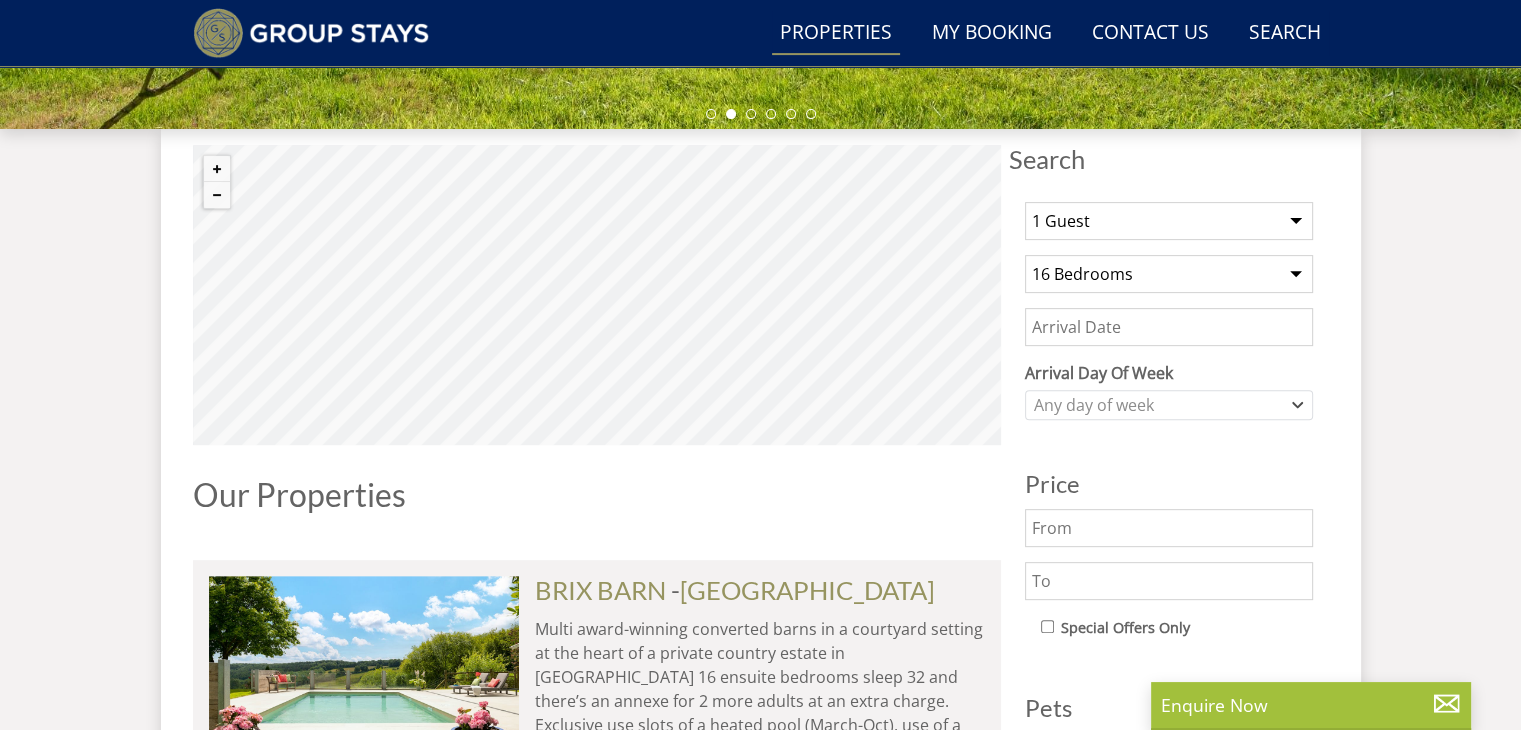 select on "23" 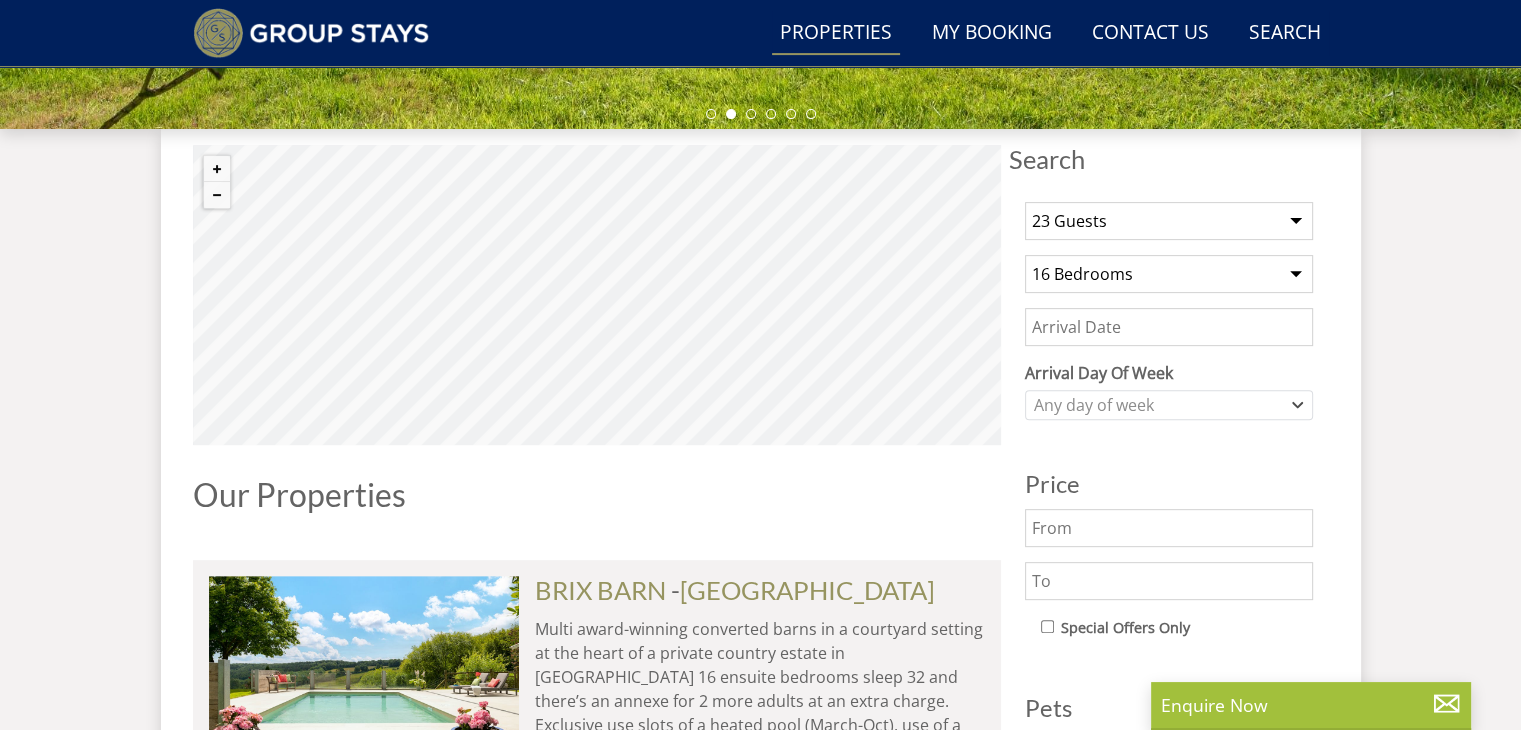 click on "1 Guest
2 Guests
3 Guests
4 Guests
5 Guests
6 Guests
7 Guests
8 Guests
9 Guests
10 Guests
11 Guests
12 Guests
13 Guests
14 Guests
15 Guests
16 Guests
17 Guests
18 Guests
19 Guests
20 Guests
21 Guests
22 Guests
23 Guests
24 Guests
25 Guests
26 Guests
27 Guests
28 Guests
29 Guests
30 Guests
31 Guests
32 Guests" at bounding box center [1169, 221] 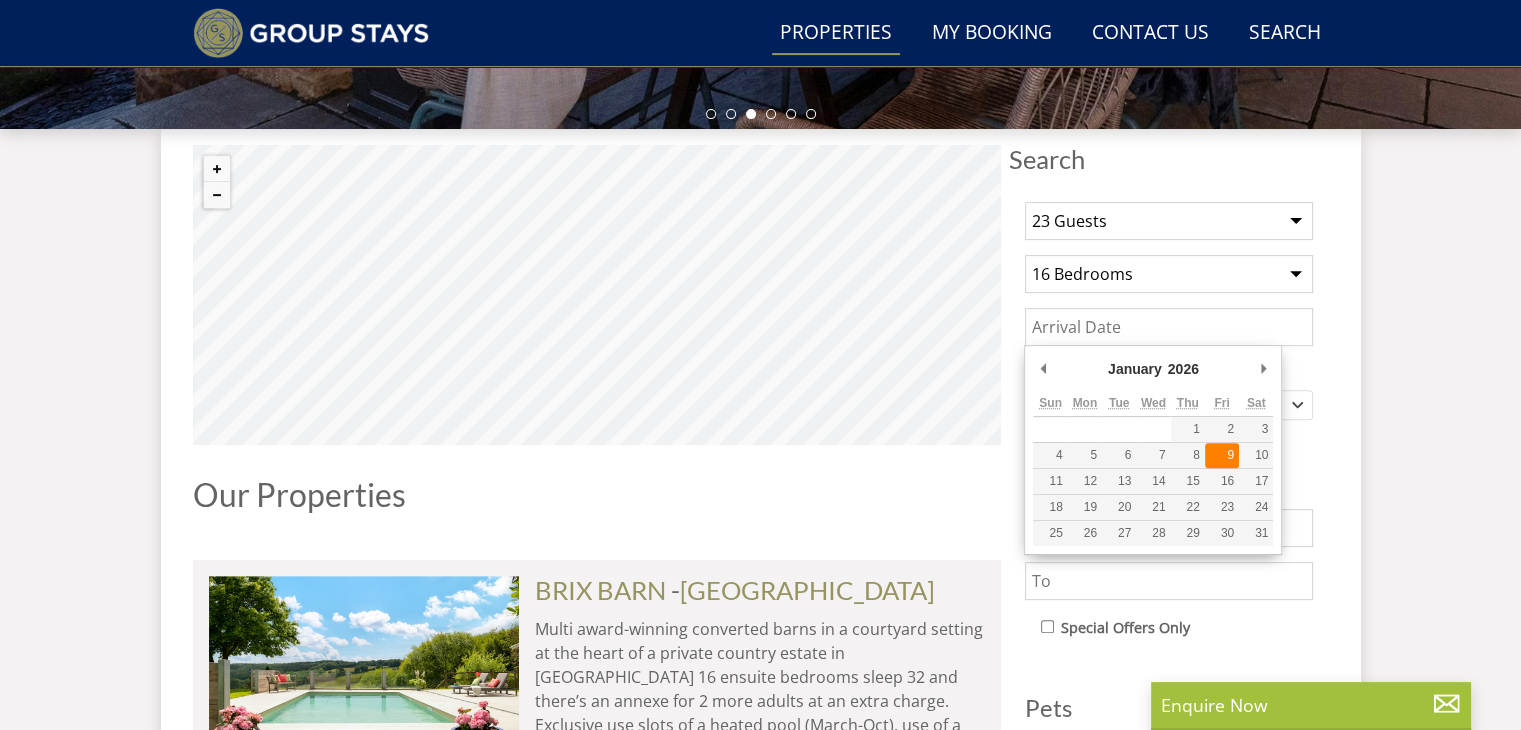 type on "[DATE]" 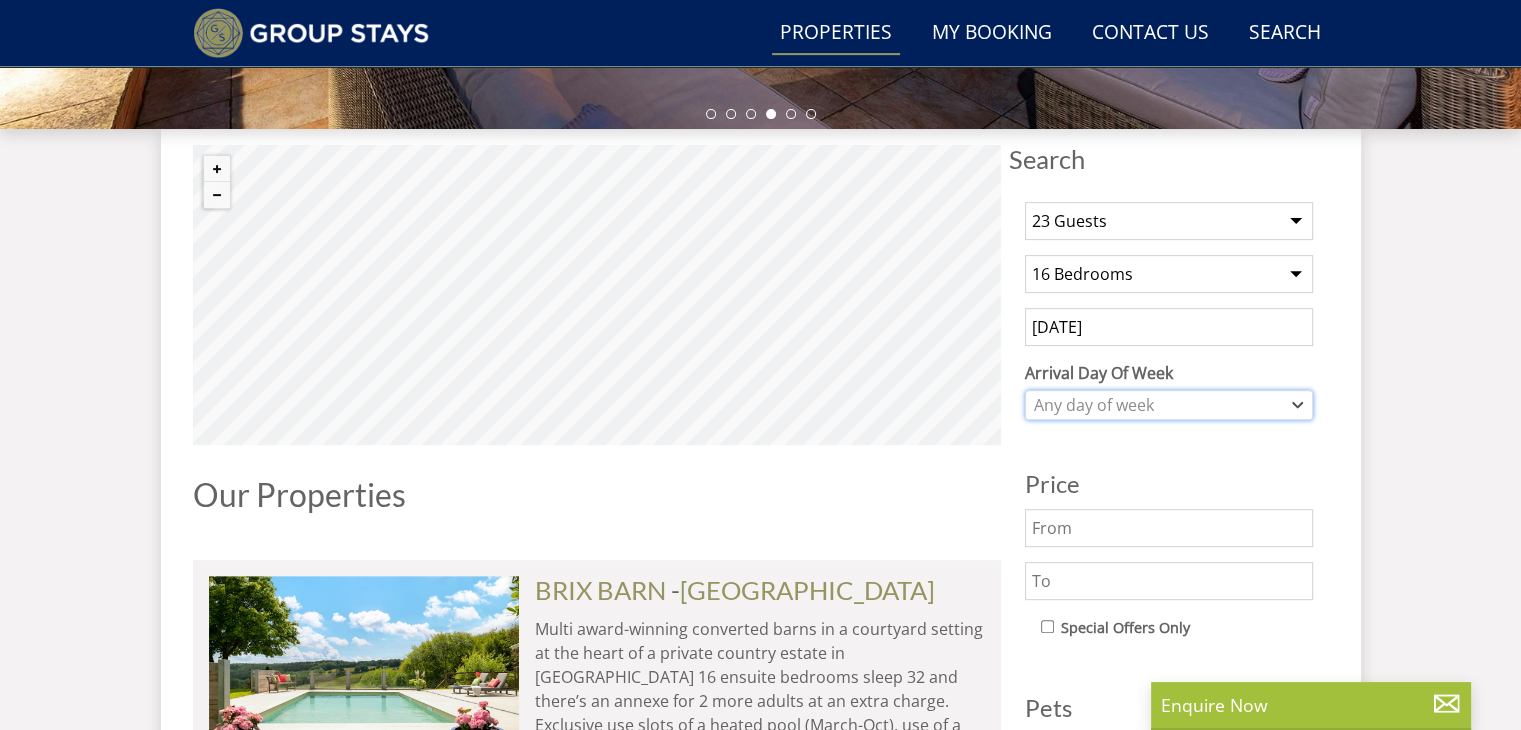 click on "Any day of week" at bounding box center [1158, 405] 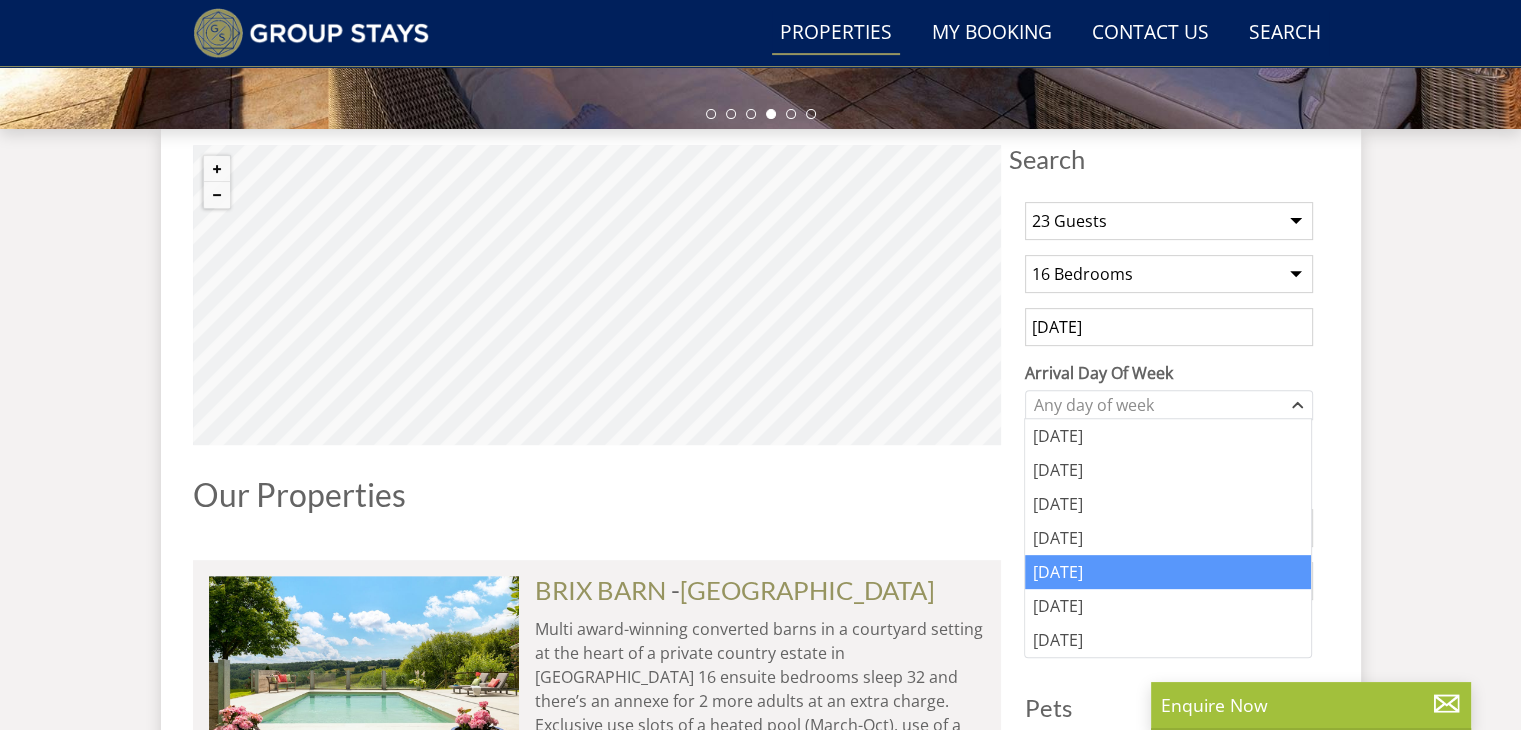 click on "[DATE]" at bounding box center (1168, 572) 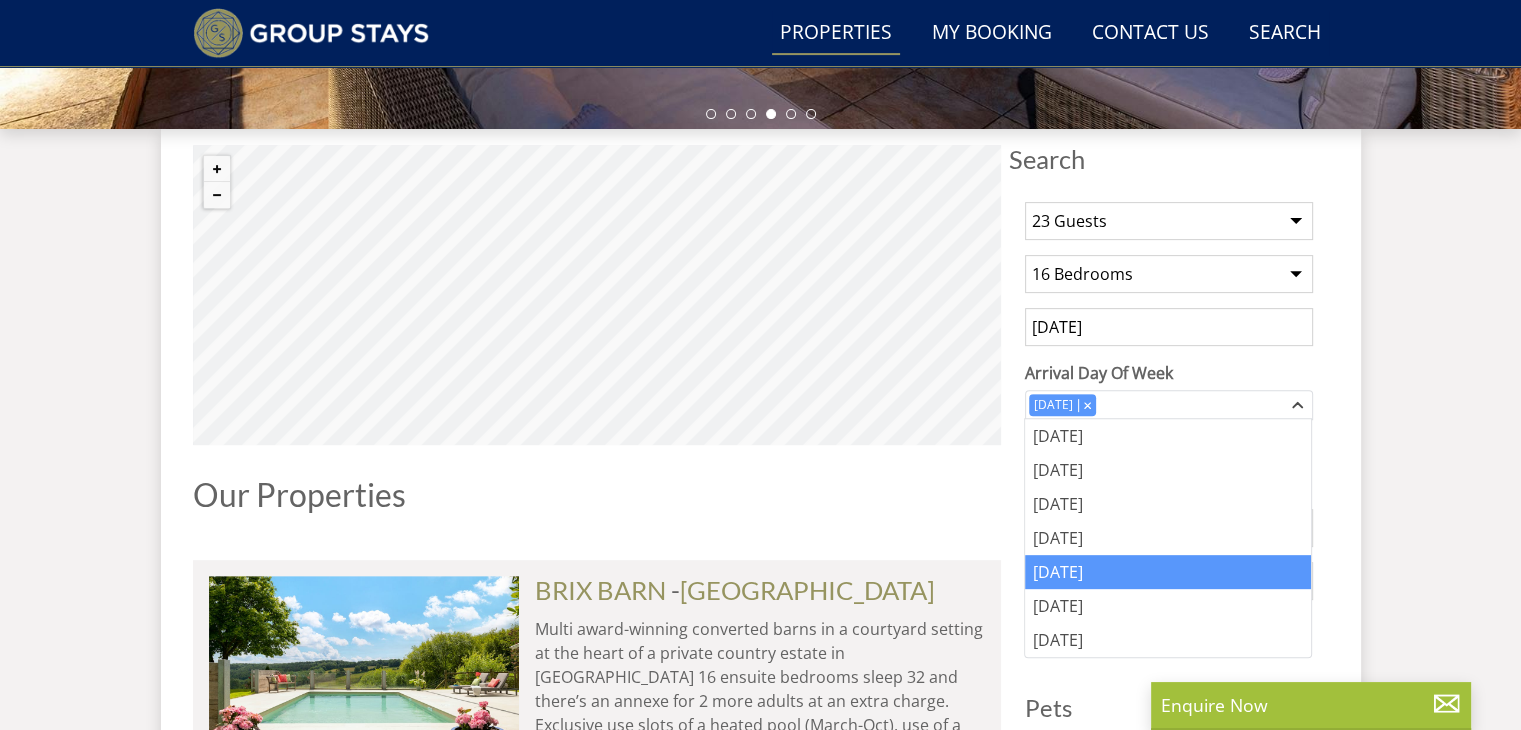 click on "Search
Menu
Properties
My Booking
Contact Us  [PHONE_NUMBER]
Search  Check Availability
Guests
1
2
3
4
5
6
7
8
9
10
11
12
13
14
15
16
17
18
19
20
21
22
23
24
25
26
27
28
29
30
31
32
33
34
35
36
37
38
39
40
41
42
43
44
45
46
47
48
49
50
Date
[DATE]
Search
Holiday Homes for Large Group Accommodation" at bounding box center (760, 4168) 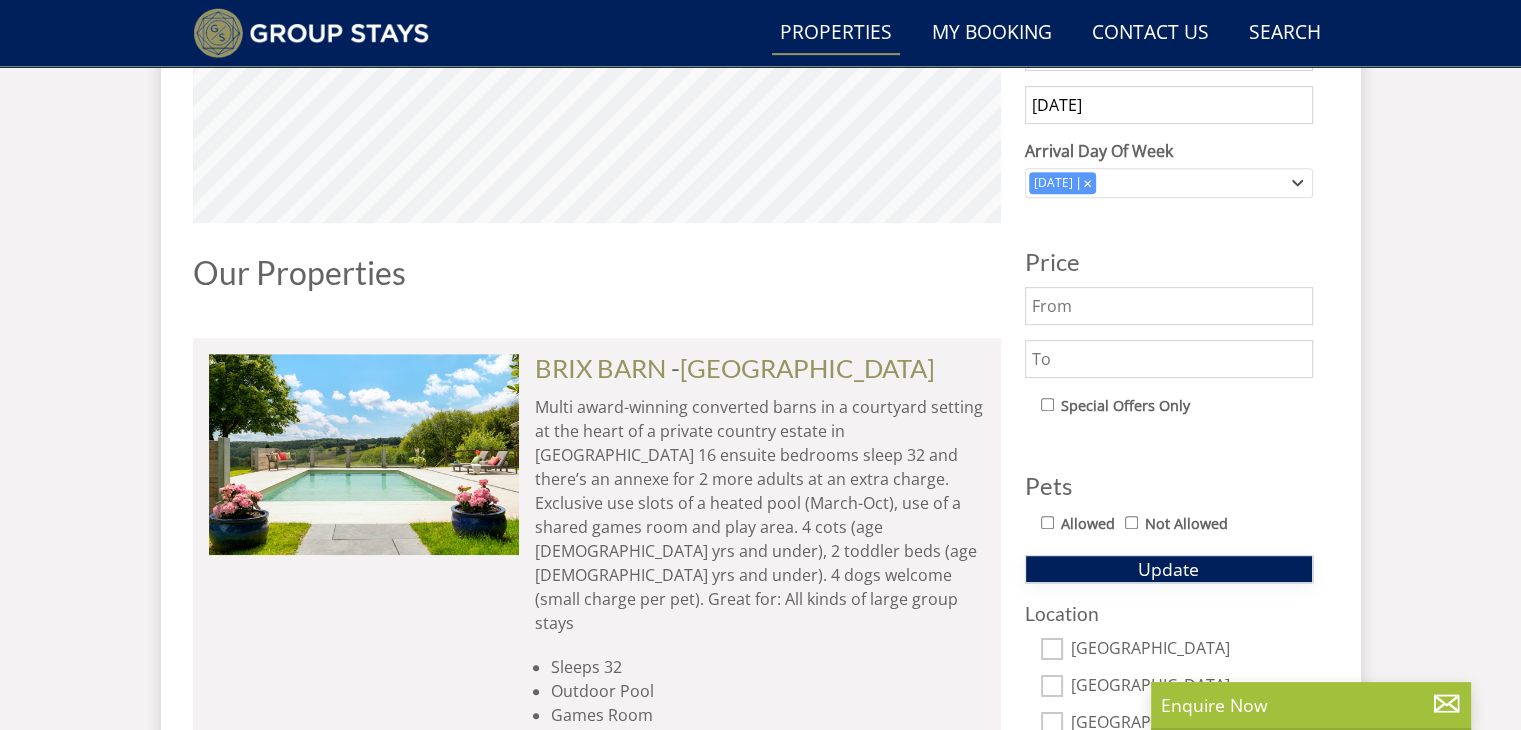 scroll, scrollTop: 904, scrollLeft: 0, axis: vertical 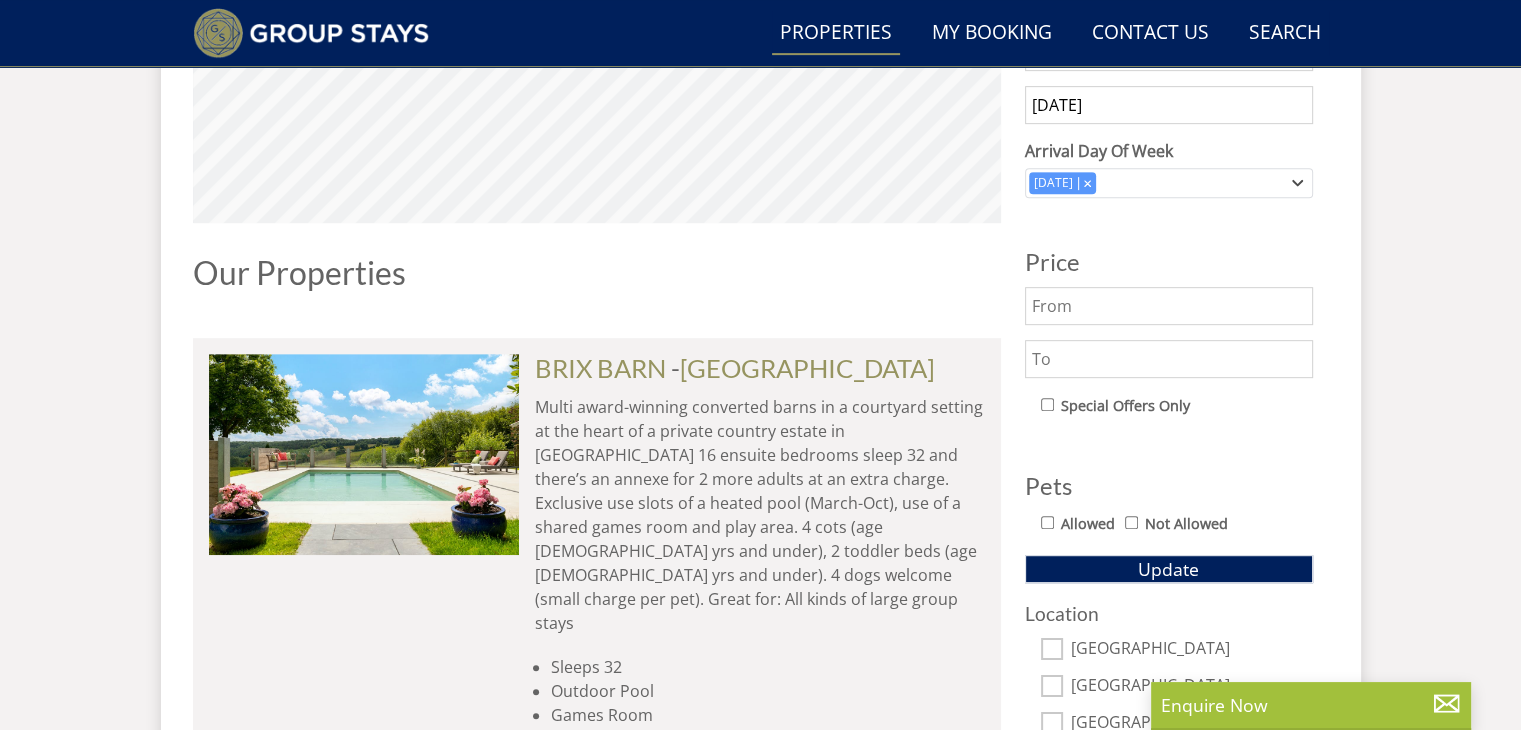 click on "Allowed" at bounding box center [1088, 524] 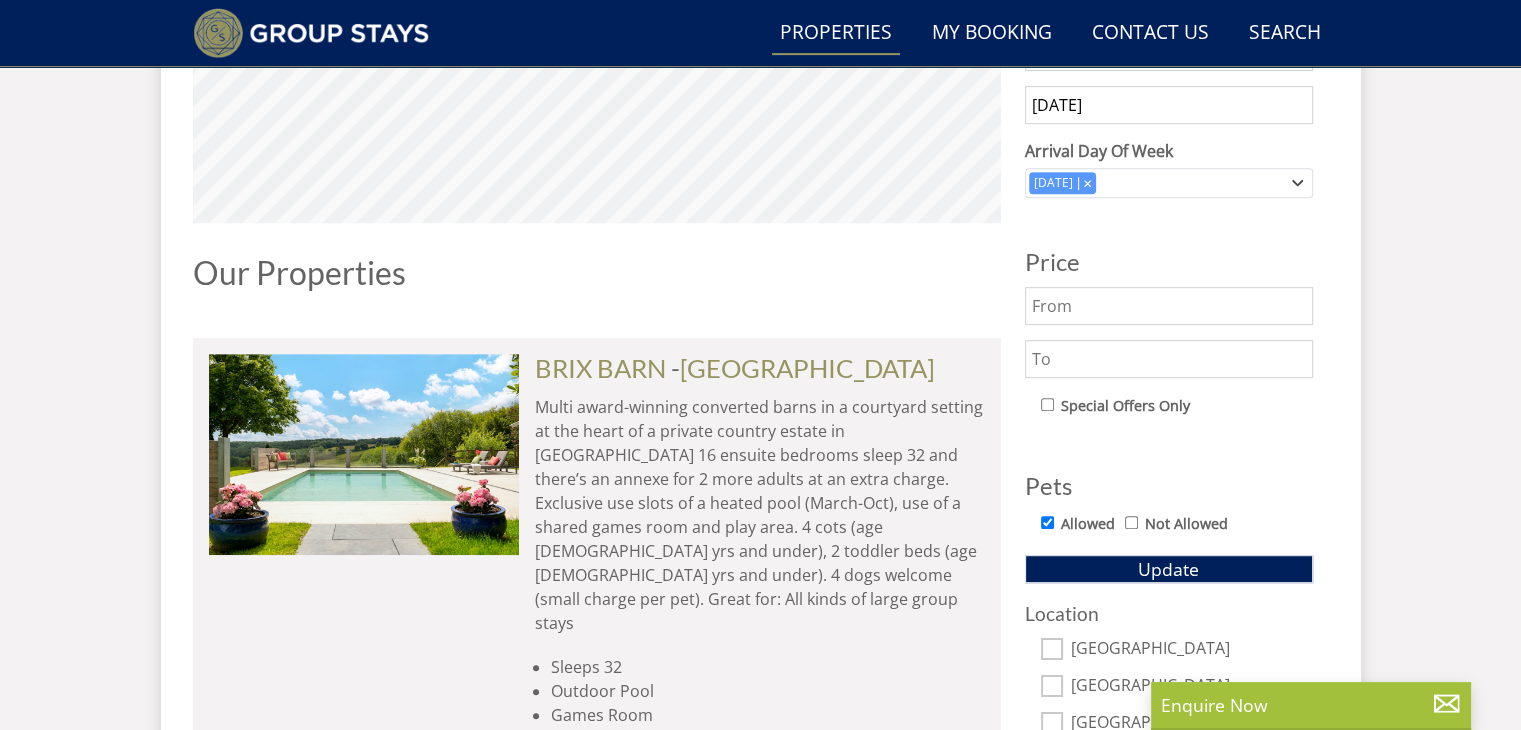 click on "Allowed
Not Allowed" at bounding box center [1177, 525] 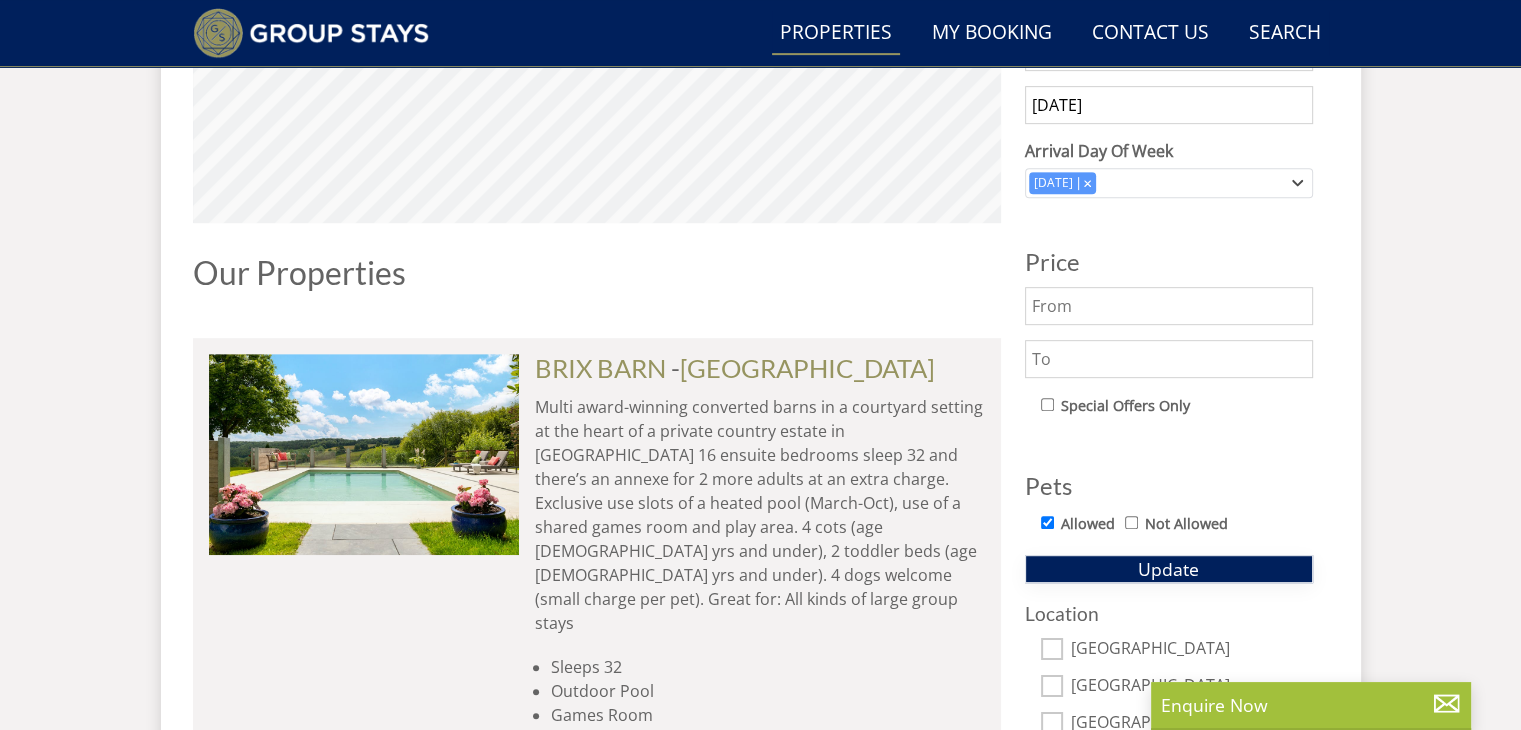 click on "Update" at bounding box center (1169, 569) 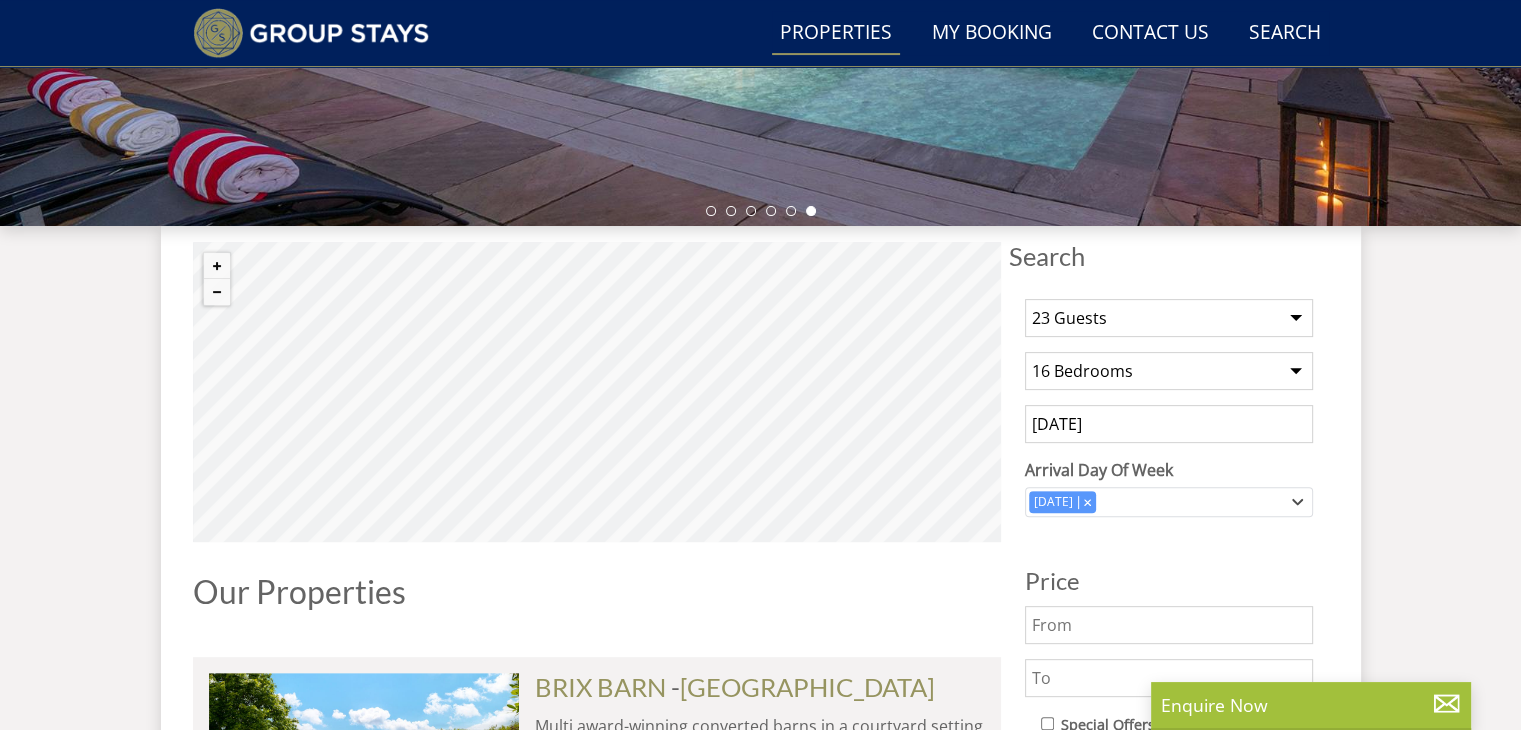scroll, scrollTop: 578, scrollLeft: 0, axis: vertical 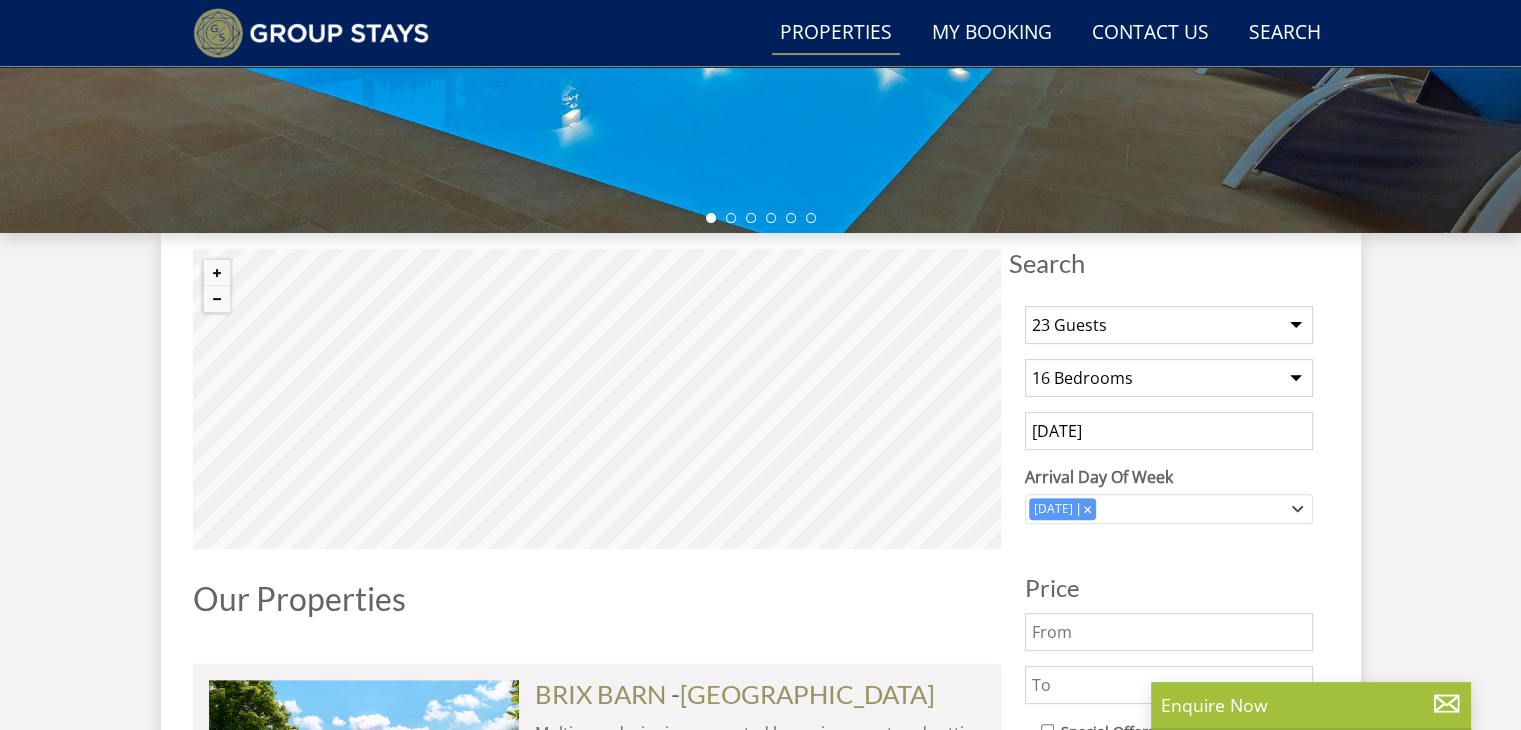 click on "Any number of bedrooms
4 Bedrooms
5 Bedrooms
6 Bedrooms
7 Bedrooms
8 Bedrooms
9 Bedrooms
10 Bedrooms
11 Bedrooms
12 Bedrooms
13 Bedrooms
14 Bedrooms
15 Bedrooms
16 Bedrooms" at bounding box center (1169, 378) 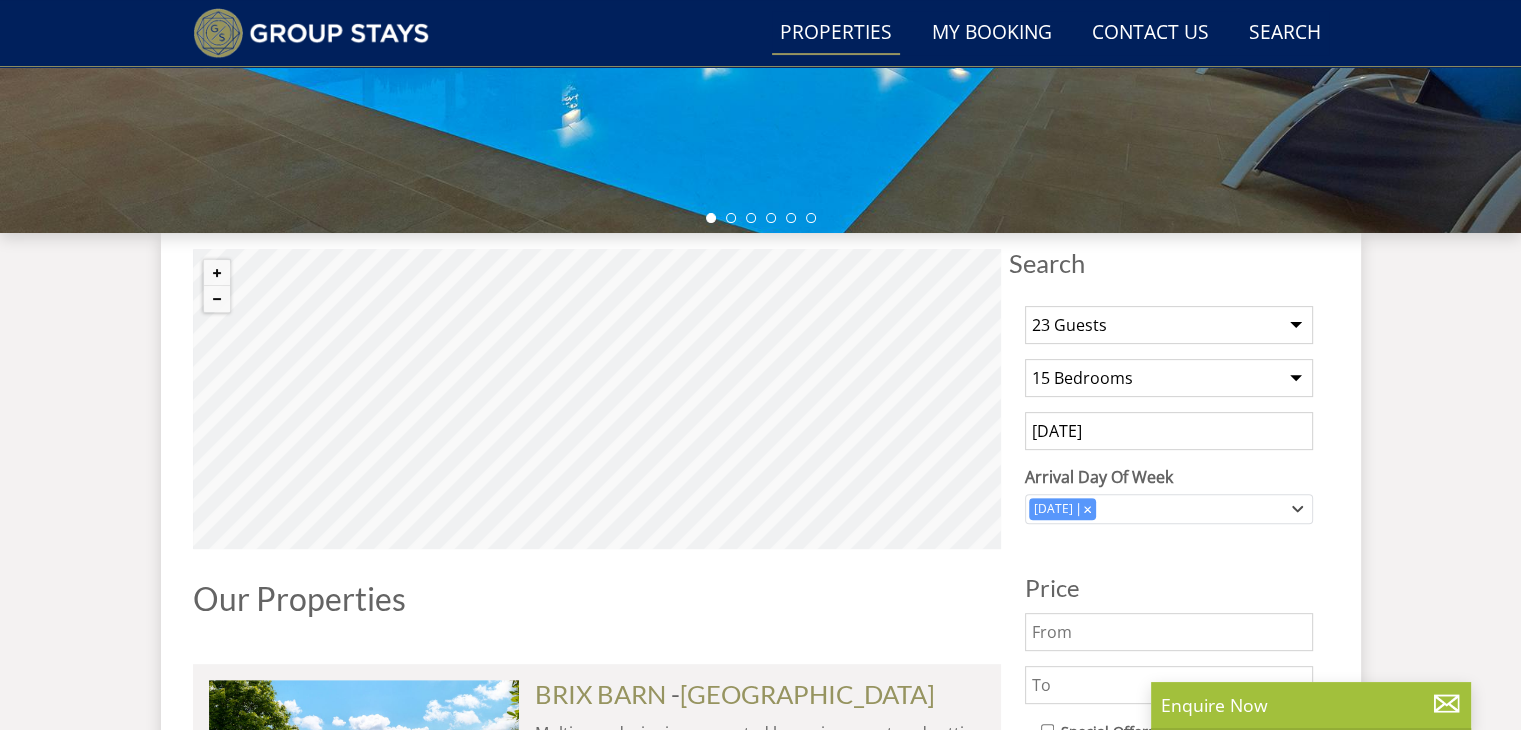 click on "Any number of bedrooms
4 Bedrooms
5 Bedrooms
6 Bedrooms
7 Bedrooms
8 Bedrooms
9 Bedrooms
10 Bedrooms
11 Bedrooms
12 Bedrooms
13 Bedrooms
14 Bedrooms
15 Bedrooms
16 Bedrooms" at bounding box center (1169, 378) 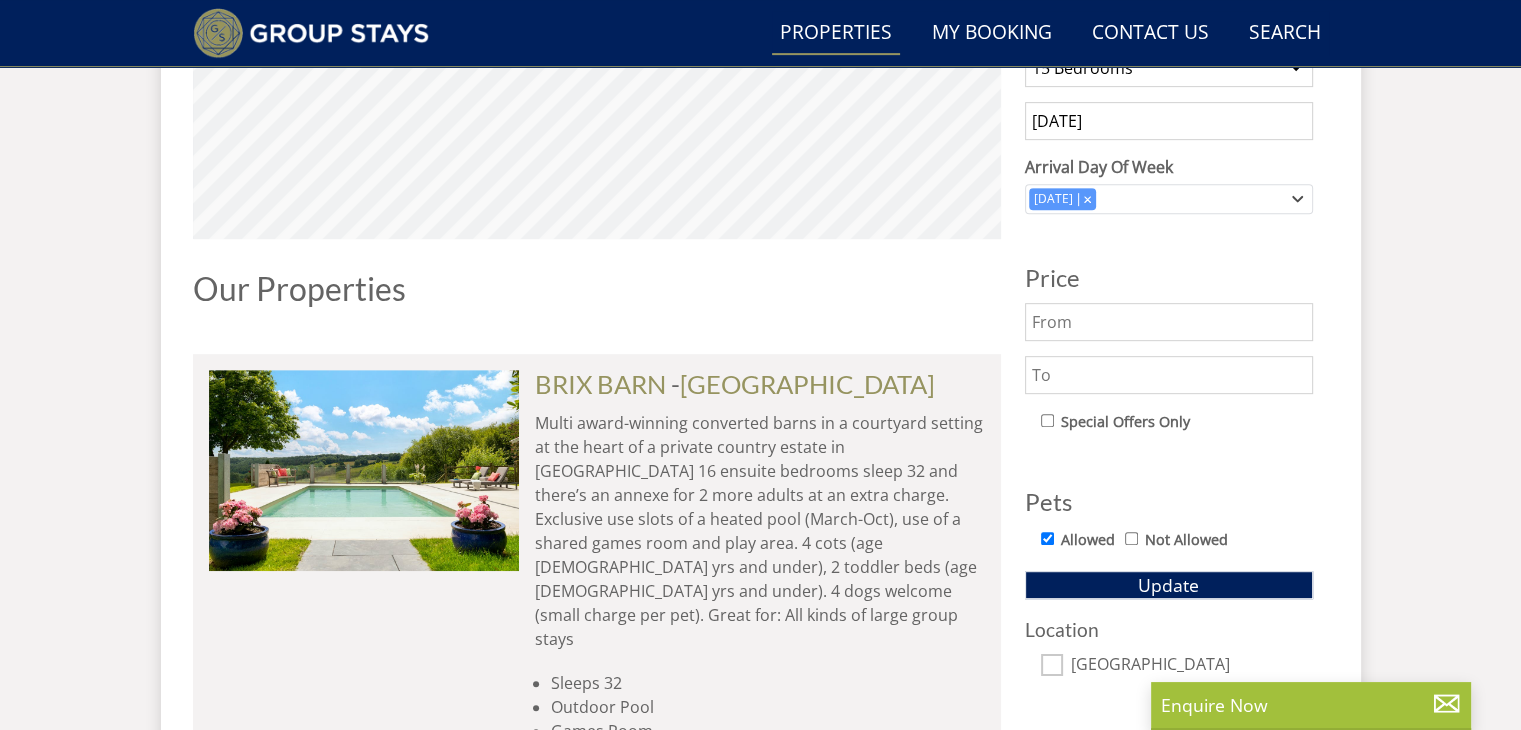 scroll, scrollTop: 909, scrollLeft: 0, axis: vertical 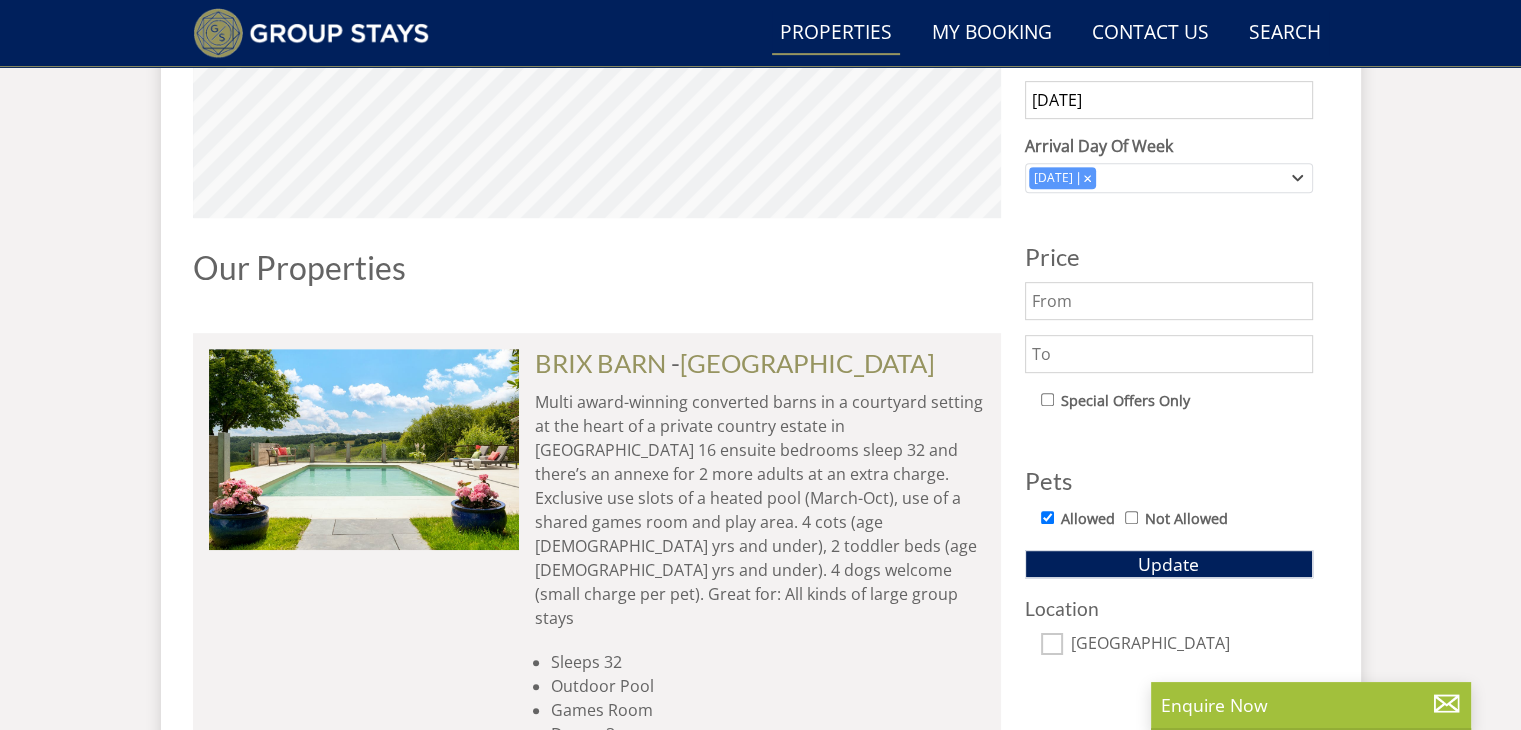 click on "1 Guest
2 Guests
3 Guests
4 Guests
5 Guests
6 Guests
7 Guests
8 Guests
9 Guests
10 Guests
11 Guests
12 Guests
13 Guests
14 Guests
15 Guests
16 Guests
17 Guests
18 Guests
19 Guests
20 Guests
21 Guests
22 Guests
23 Guests
24 Guests
25 Guests
26 Guests
27 Guests
28 Guests
29 Guests
30 Guests
31 Guests
32 Guests
Any number of bedrooms
4 Bedrooms
5 Bedrooms
6 Bedrooms
7 Bedrooms
8 Bedrooms
9 Bedrooms
10 Bedrooms
11 Bedrooms
12 Bedrooms
13 Bedrooms
14 Bedrooms
15 Bedrooms
16 Bedrooms
[DATE]
Arrival Day Of Week
[DATE] [DATE] [DATE] [DATE] [DATE] [DATE] [DATE] [DATE]
Price" at bounding box center (1169, 308) 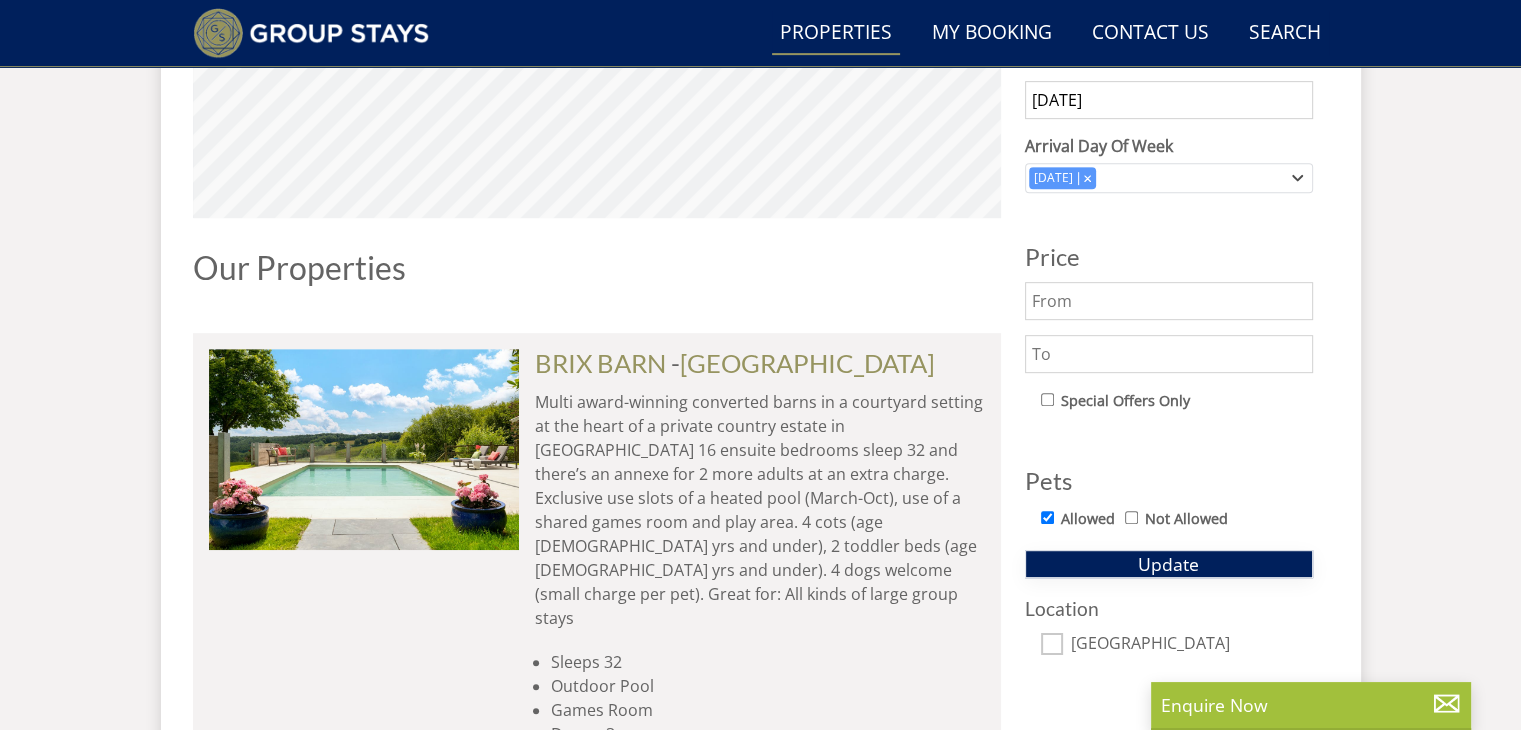 click on "Update" at bounding box center (1169, 564) 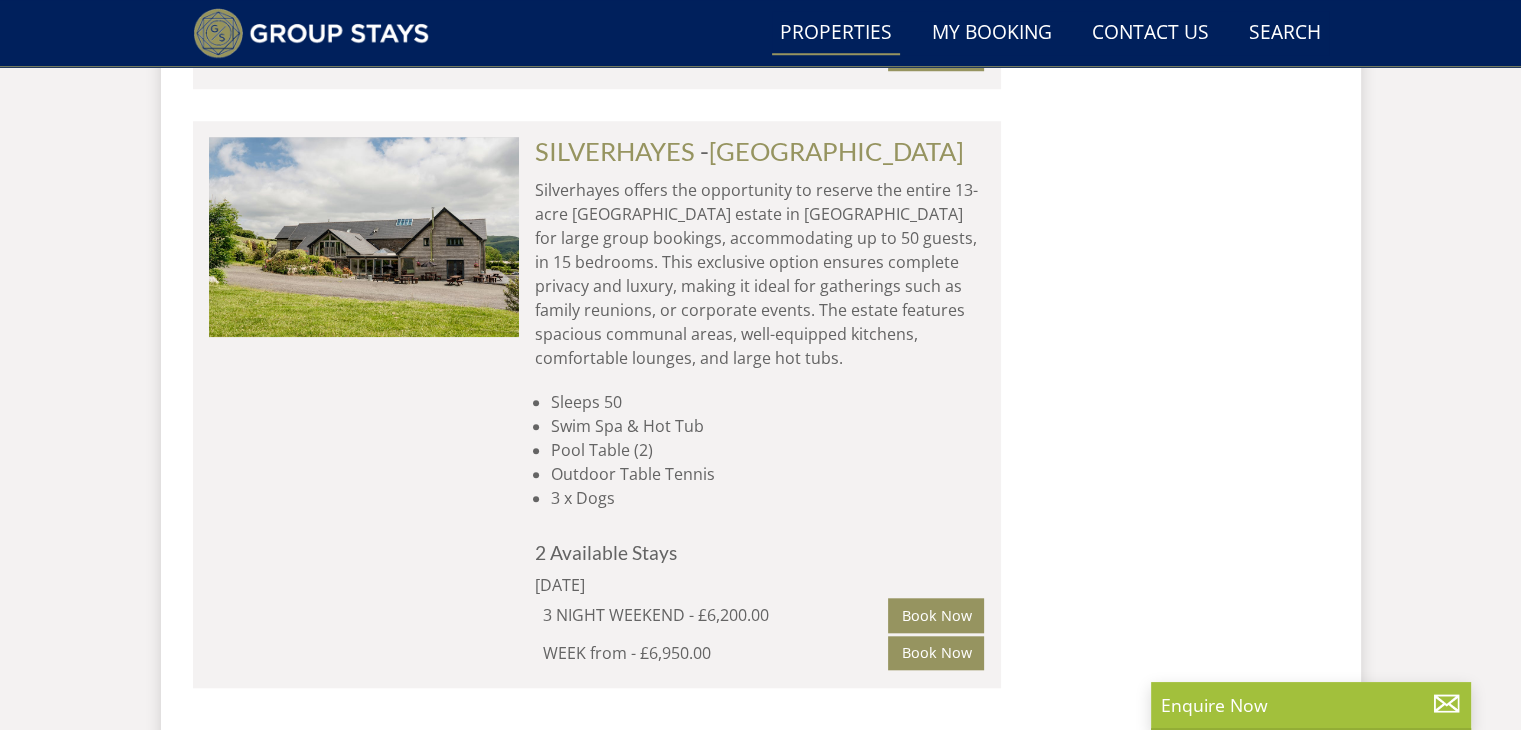 scroll, scrollTop: 1760, scrollLeft: 0, axis: vertical 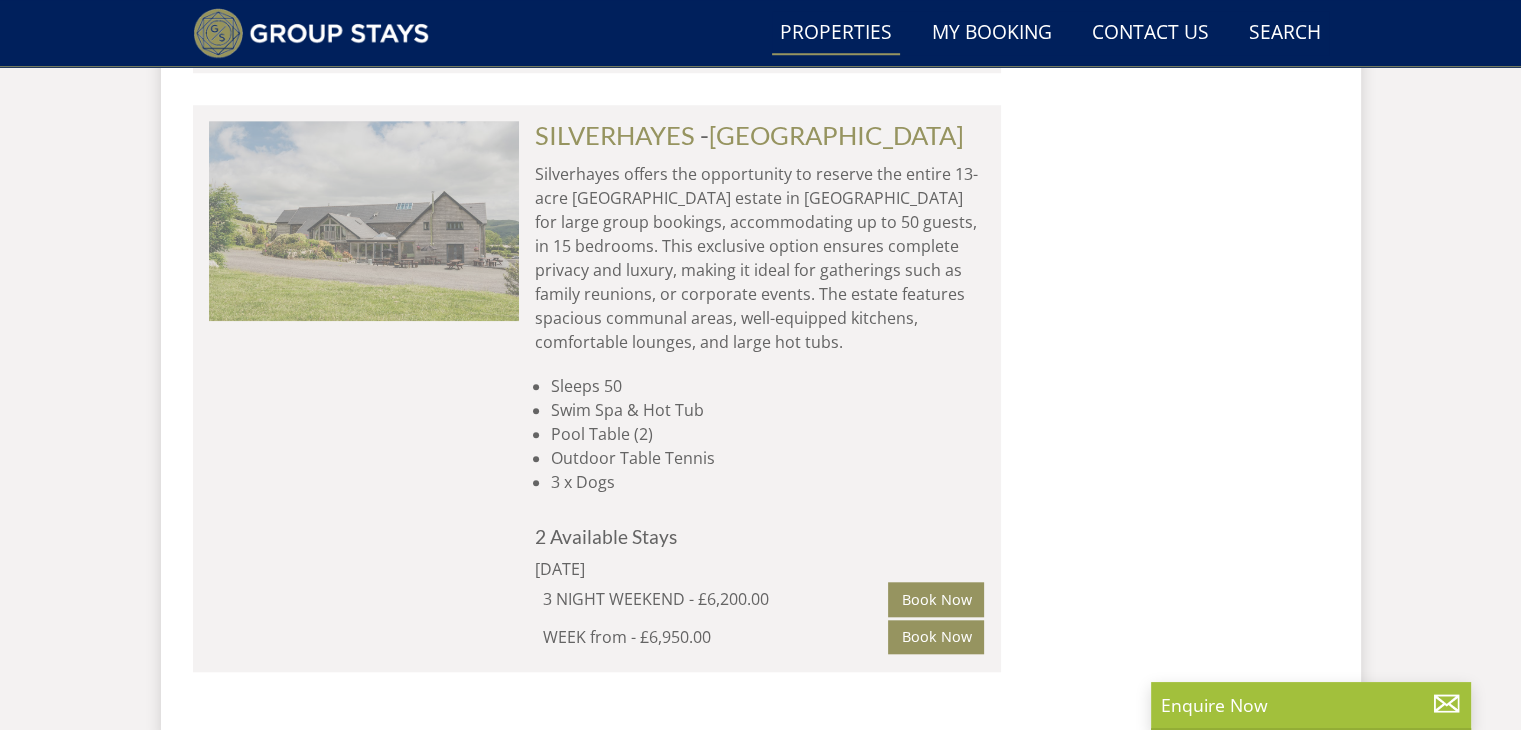 click at bounding box center [364, 221] 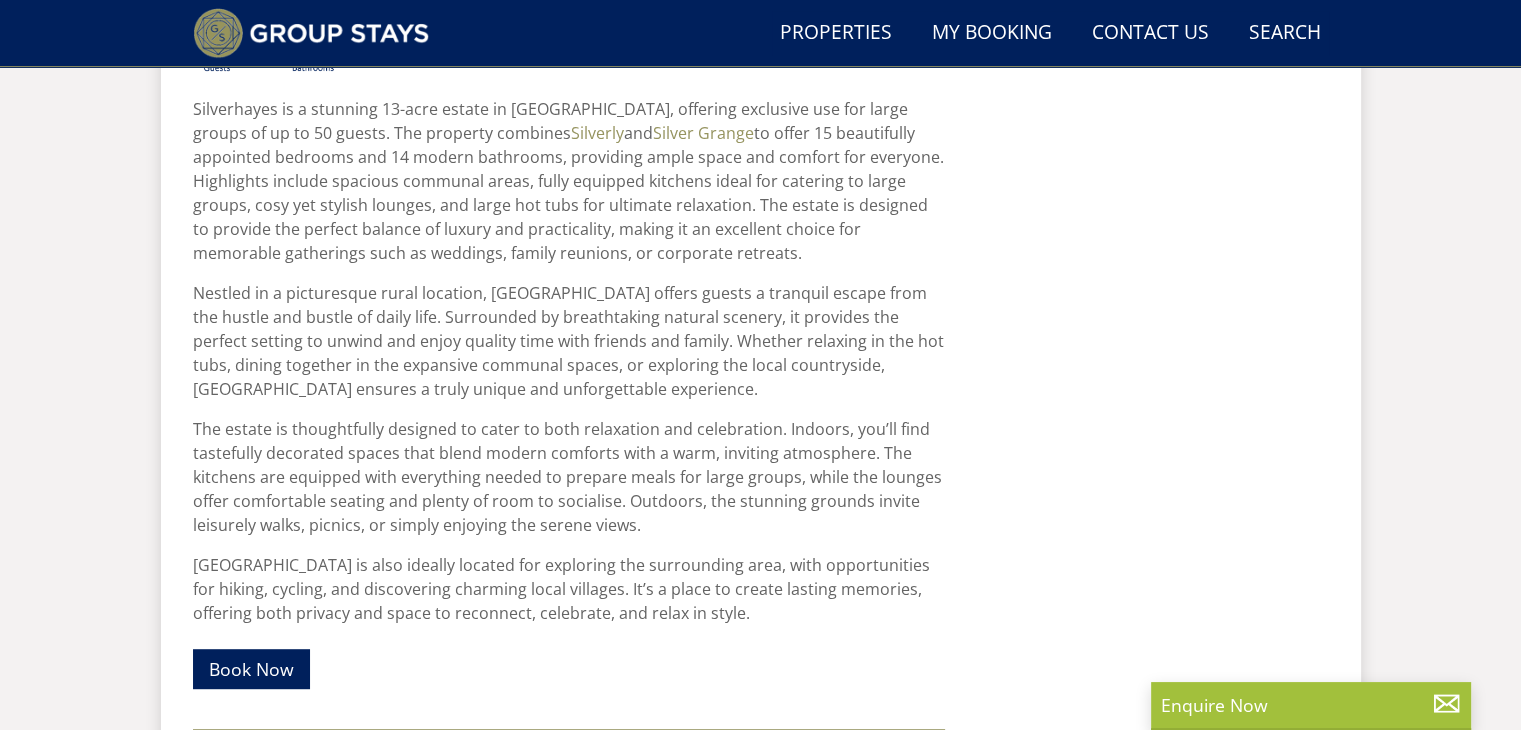 scroll, scrollTop: 928, scrollLeft: 0, axis: vertical 